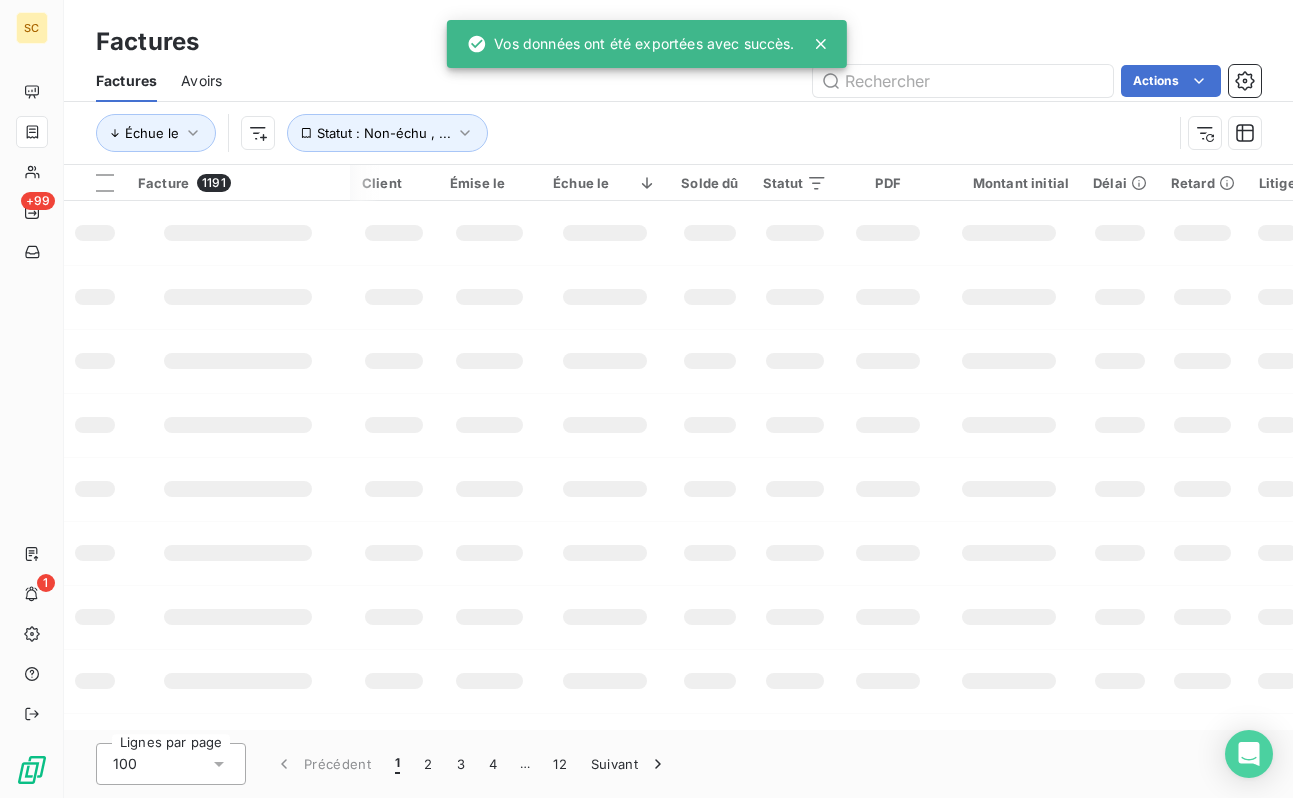 scroll, scrollTop: 0, scrollLeft: 0, axis: both 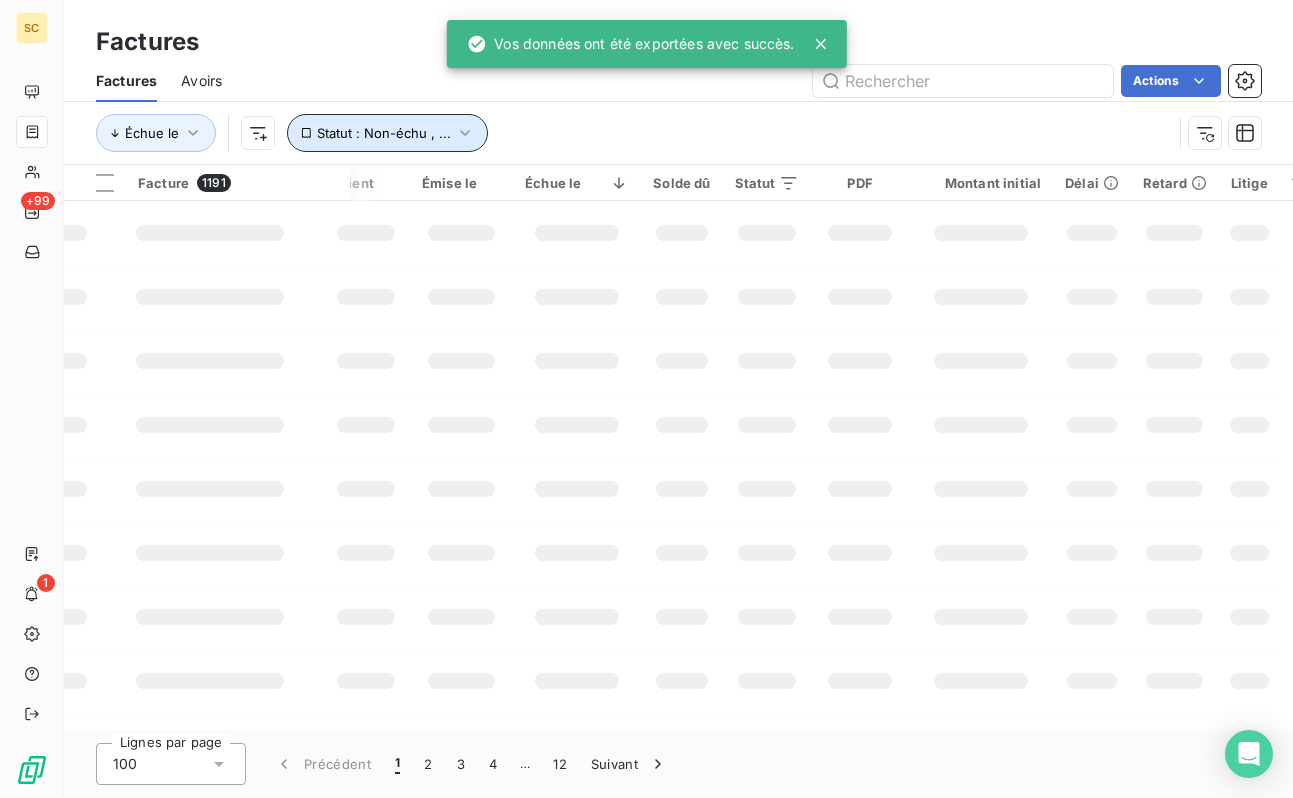 click on "Statut  : Non-échu , ..." at bounding box center [384, 133] 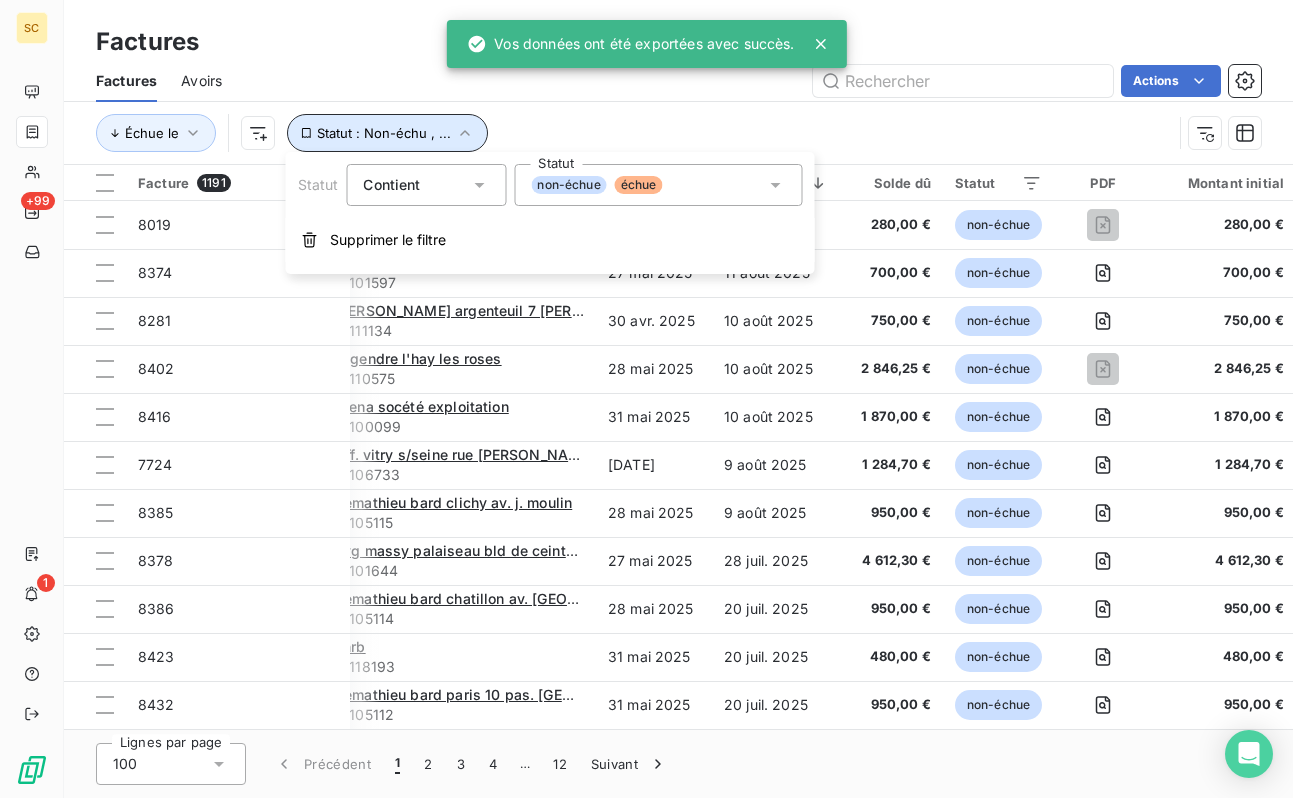 click on "Statut  : Non-échu , ..." at bounding box center [384, 133] 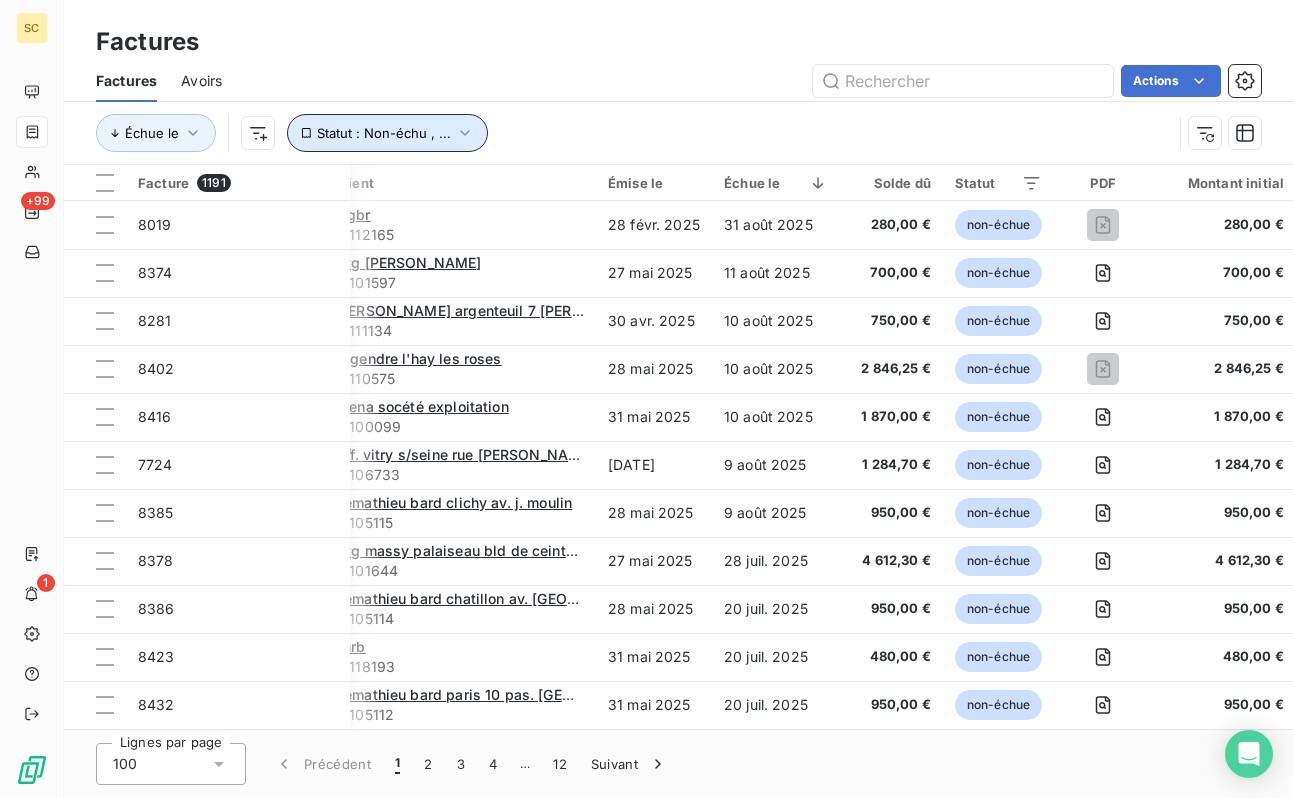 click on "Statut  : Non-échu , ..." at bounding box center [384, 133] 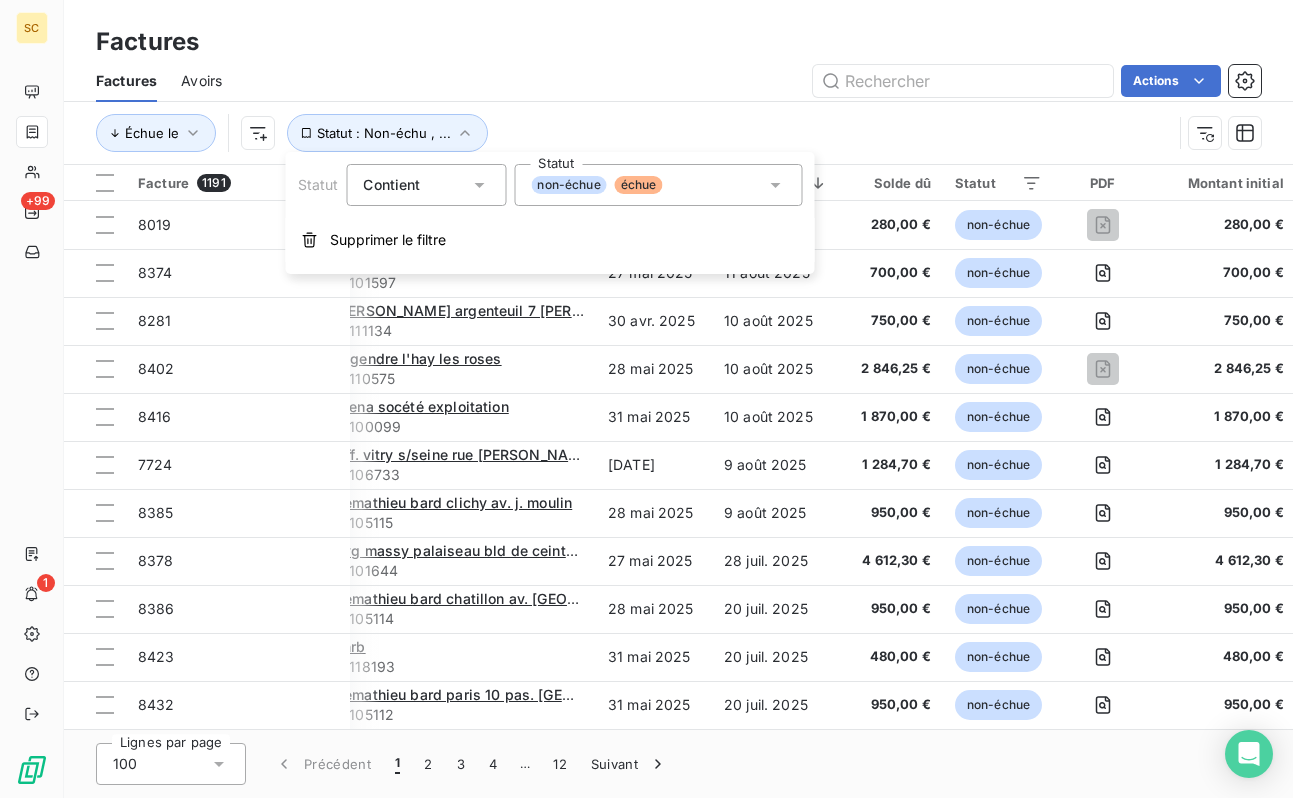 click 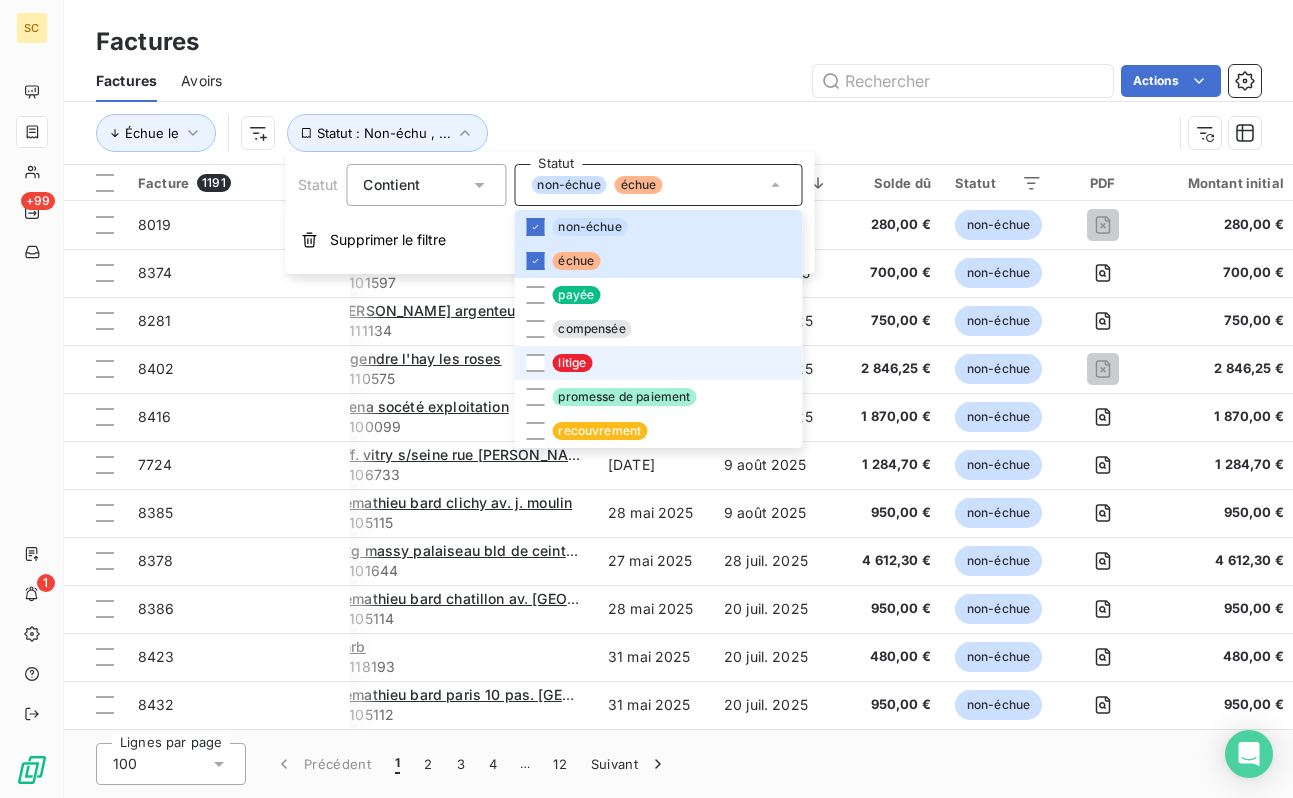 click on "litige" at bounding box center [658, 363] 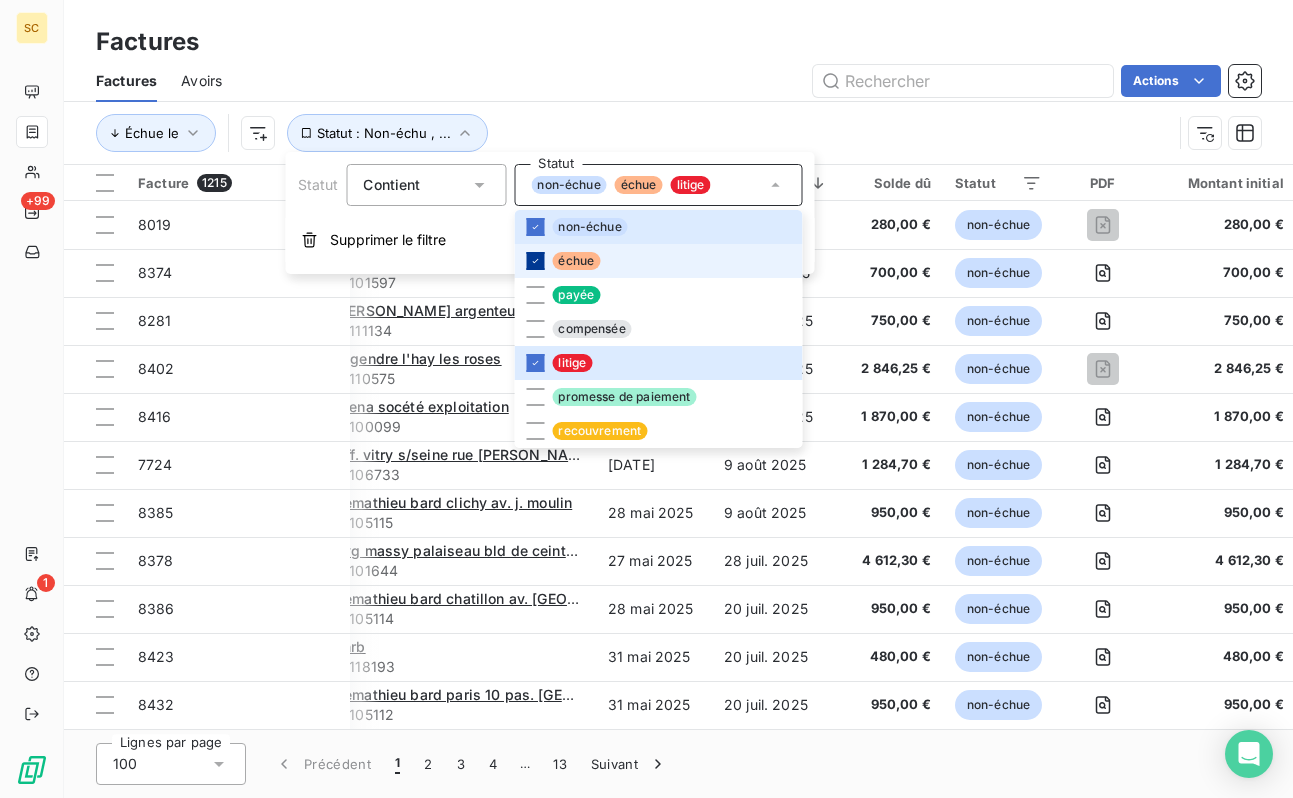 click 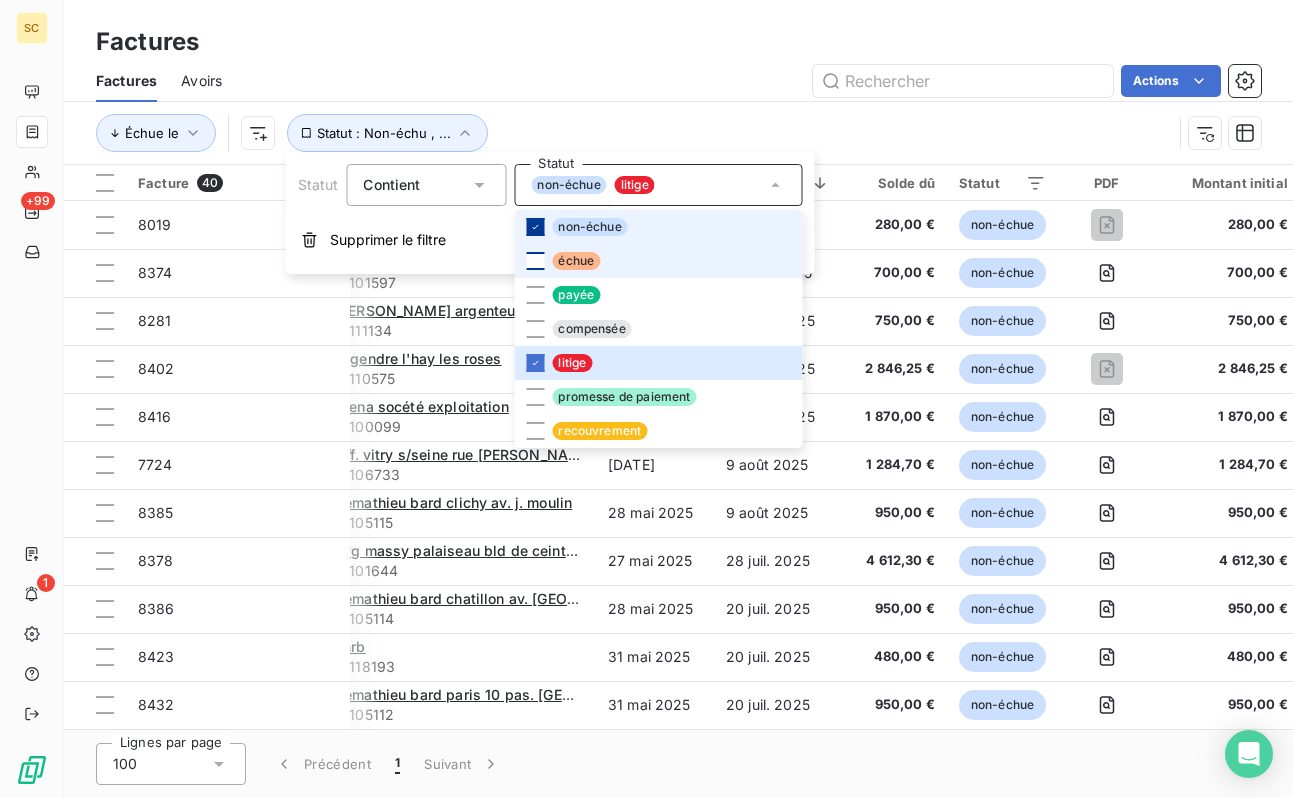 click 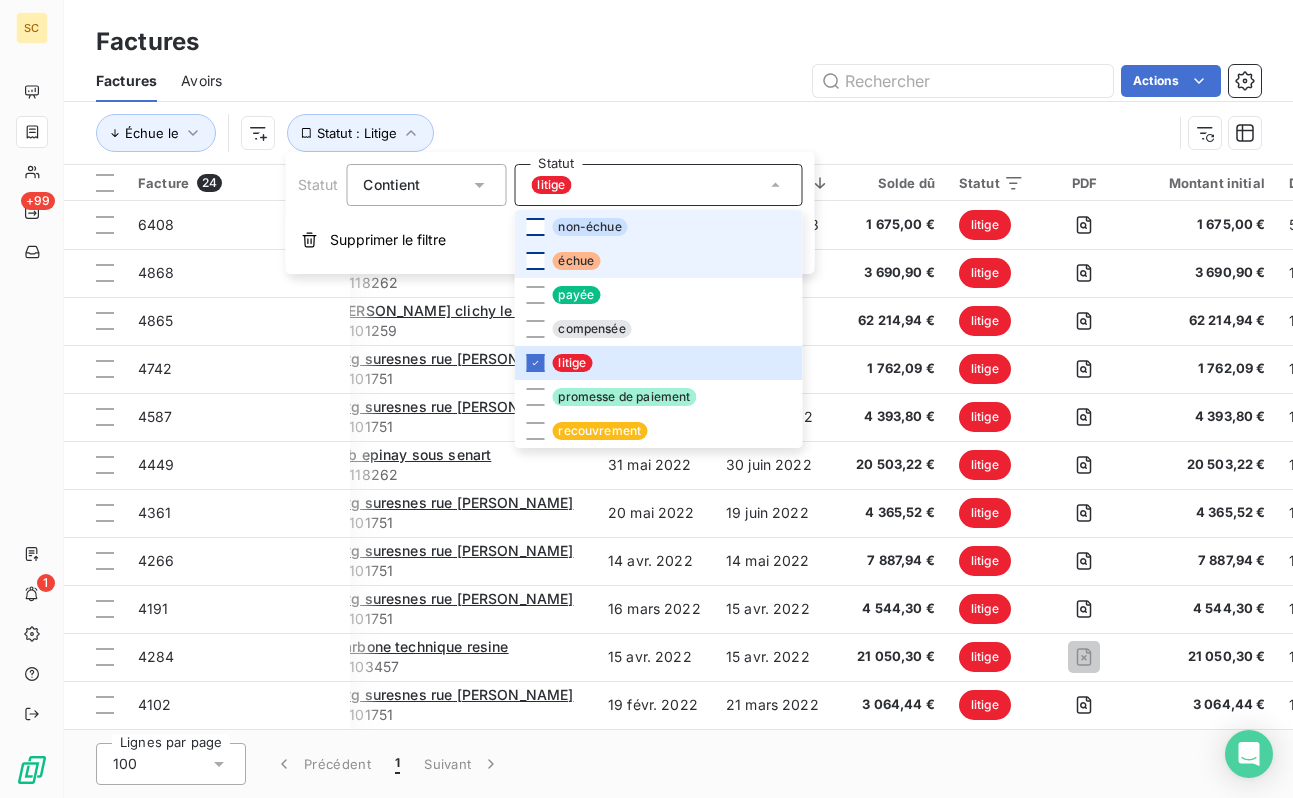 click on "Actions" at bounding box center (753, 81) 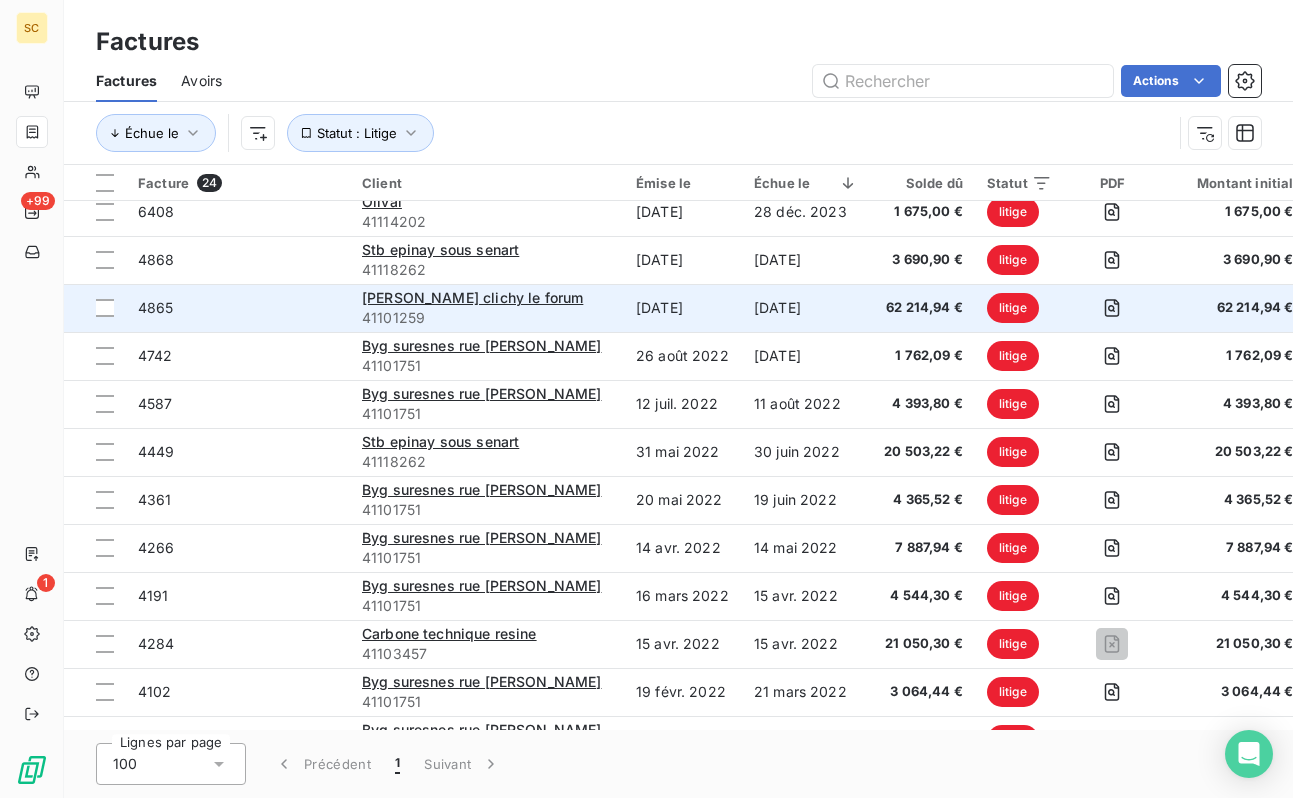 scroll, scrollTop: 0, scrollLeft: 0, axis: both 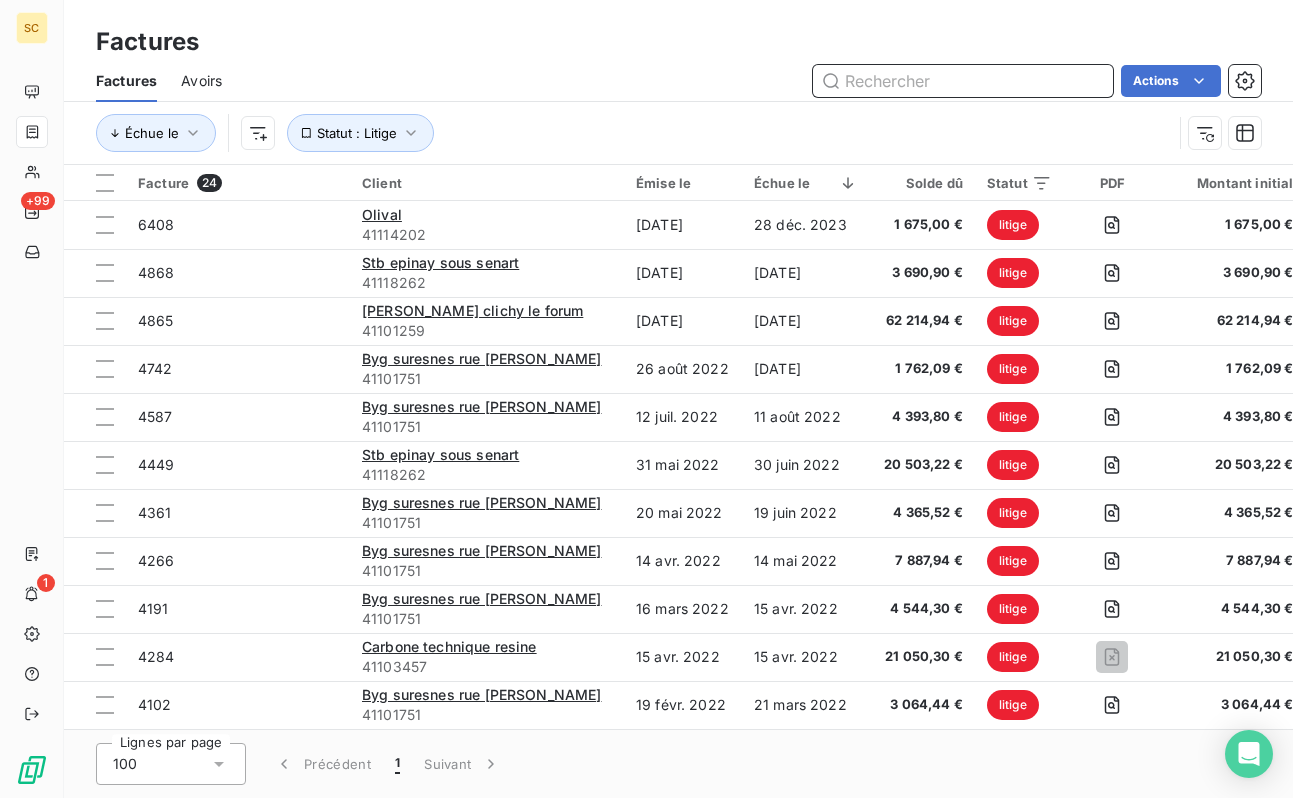 click at bounding box center [963, 81] 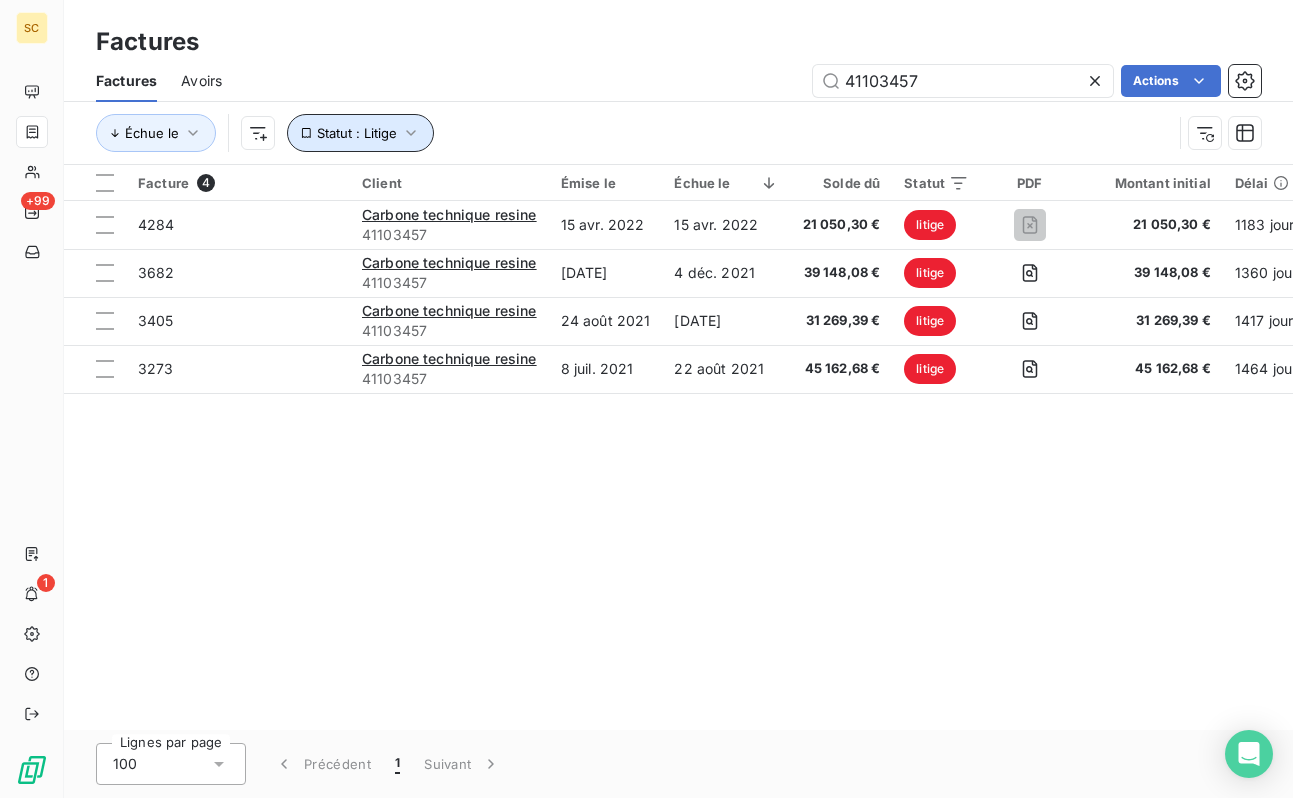click on "Statut  : Litige" at bounding box center [360, 133] 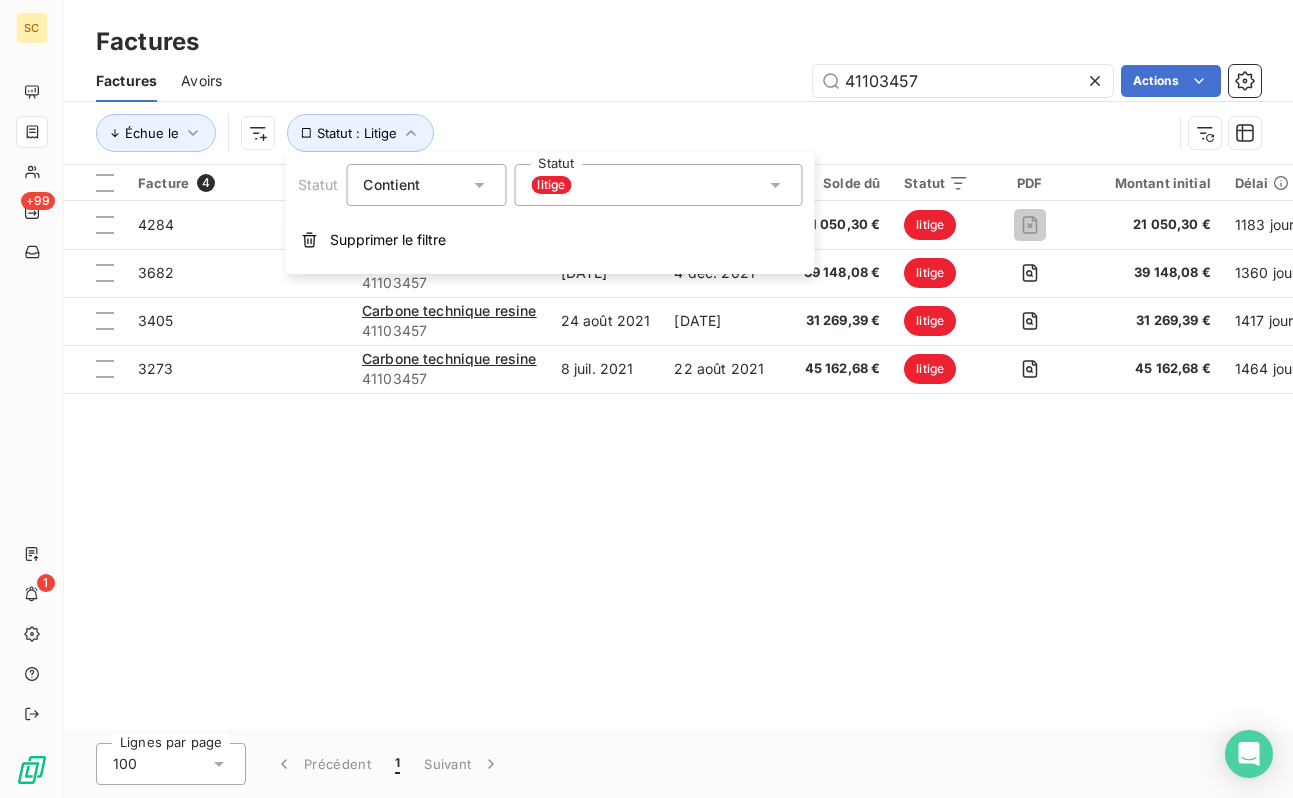 click on "litige" at bounding box center (658, 185) 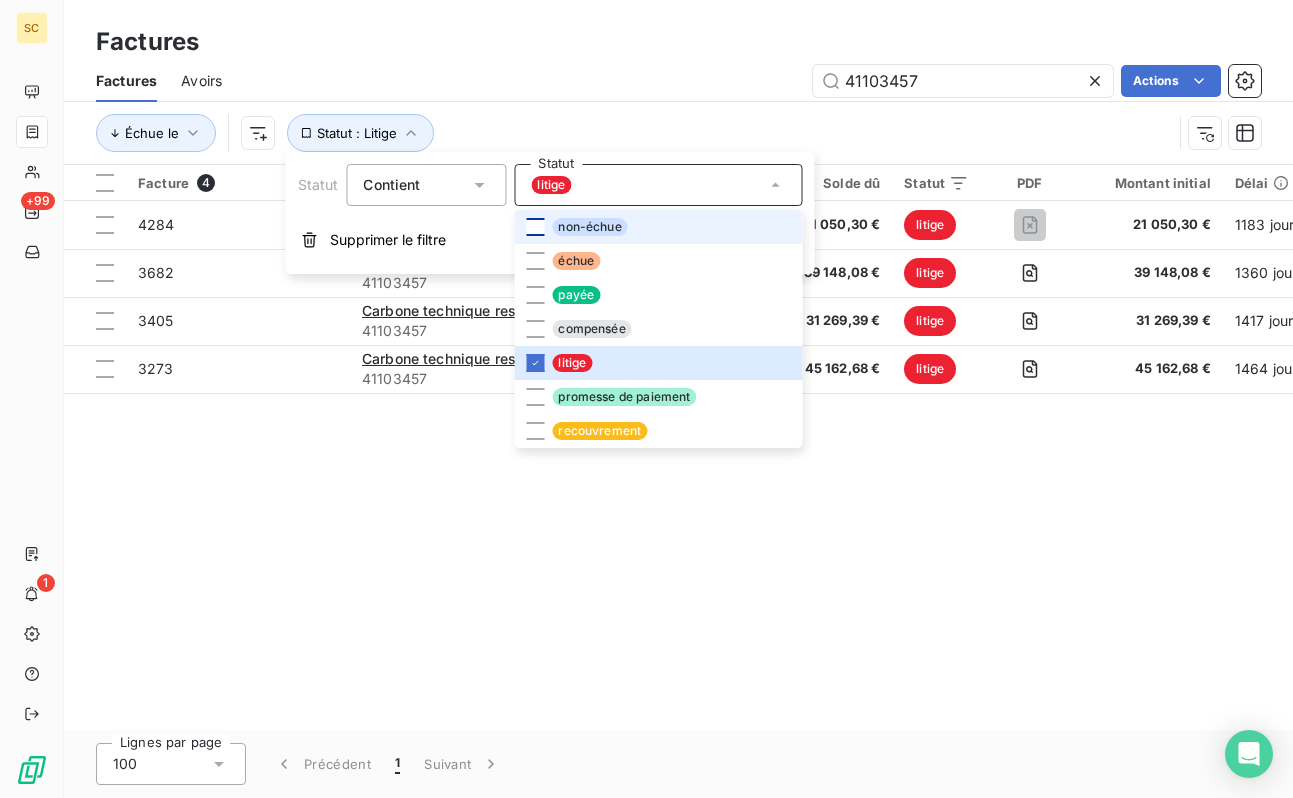 click at bounding box center (535, 227) 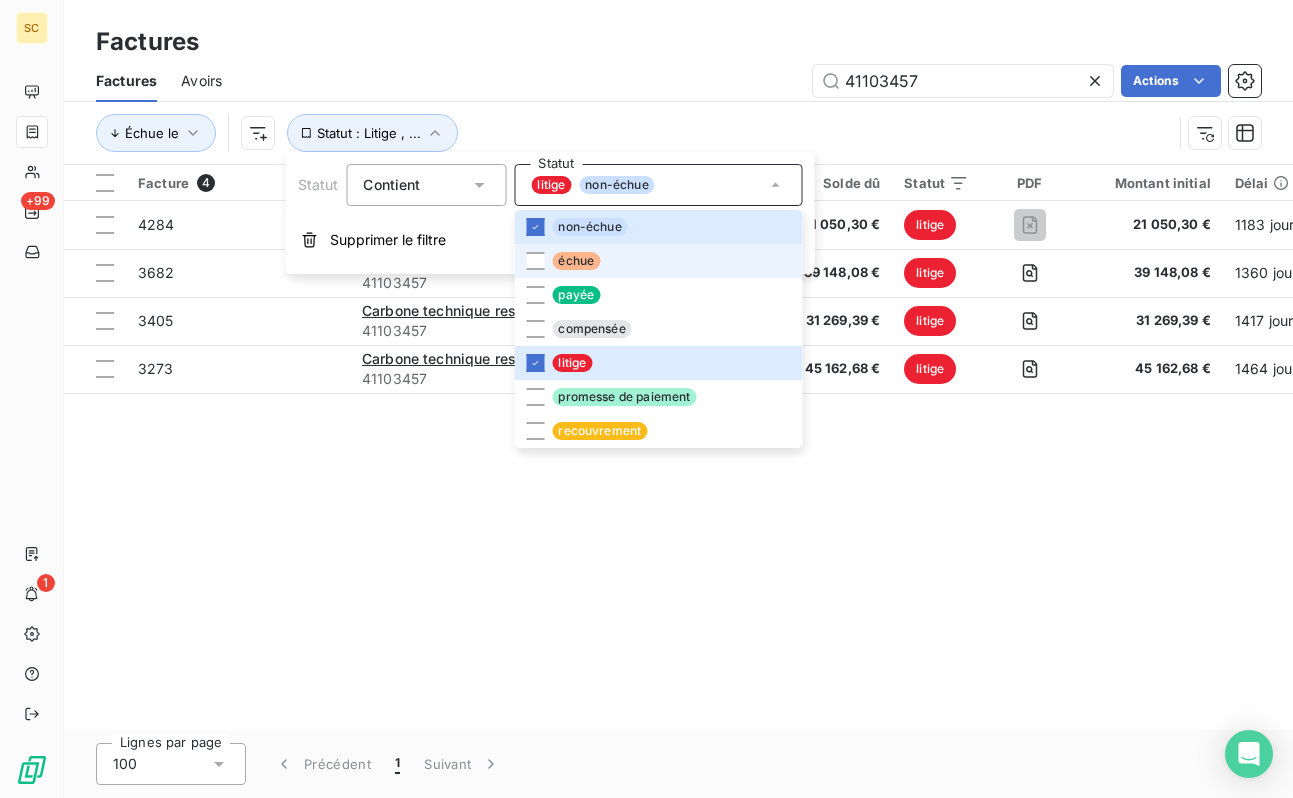 click on "échue" at bounding box center [658, 261] 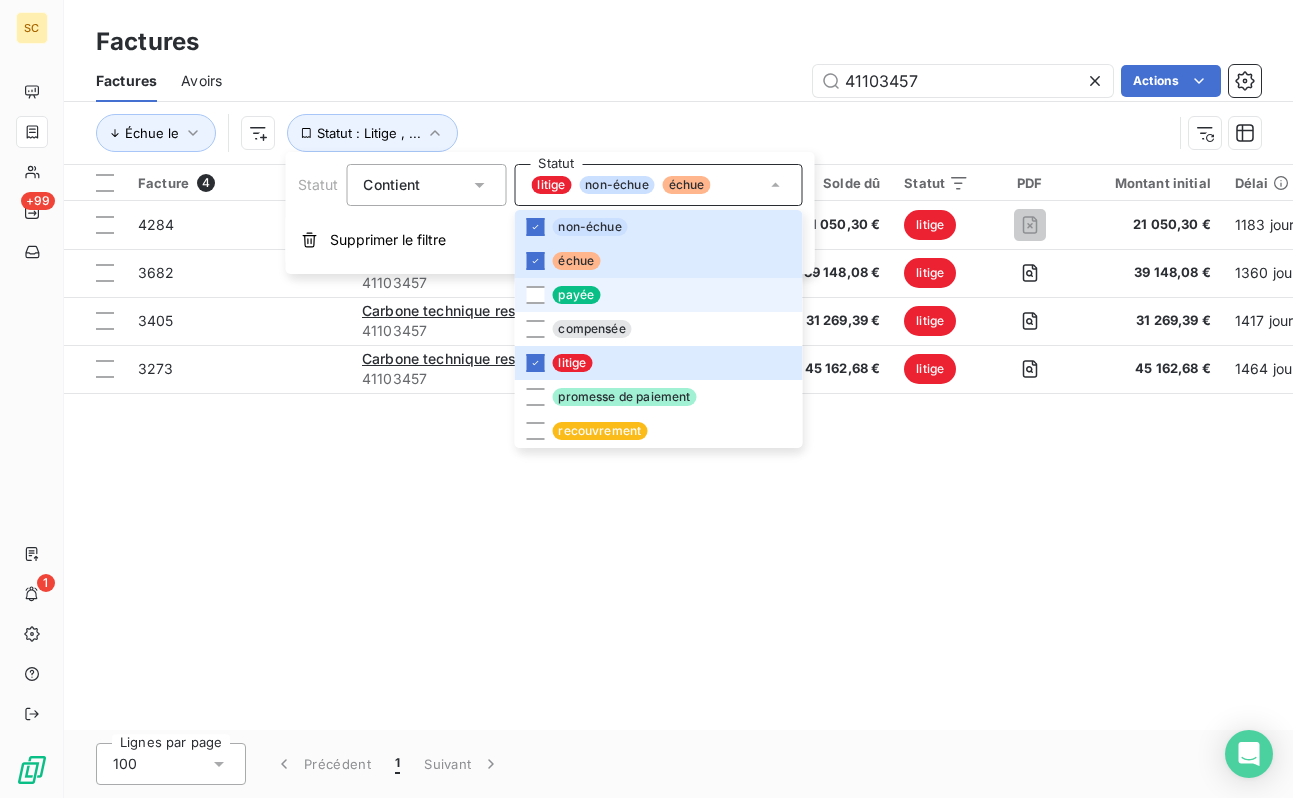 click on "payée" at bounding box center [658, 295] 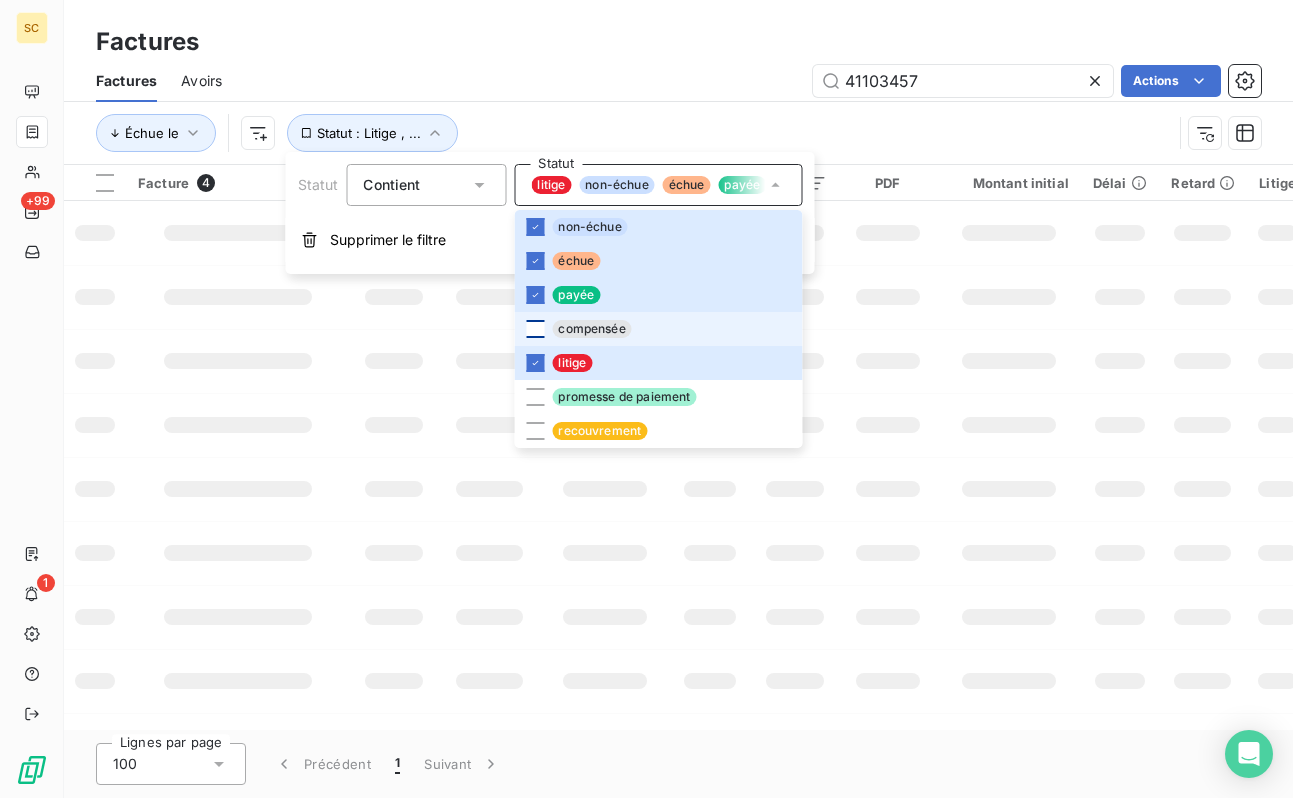 click at bounding box center (535, 329) 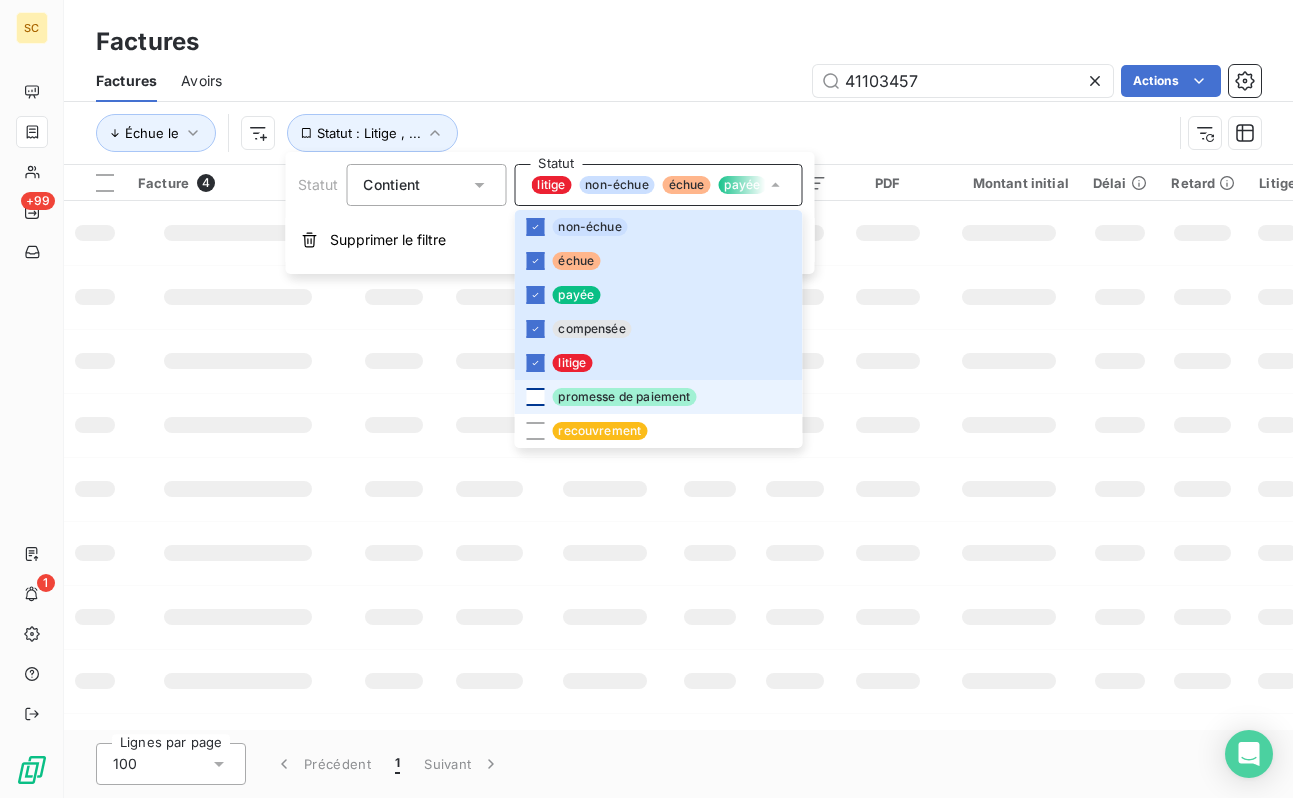click at bounding box center (535, 397) 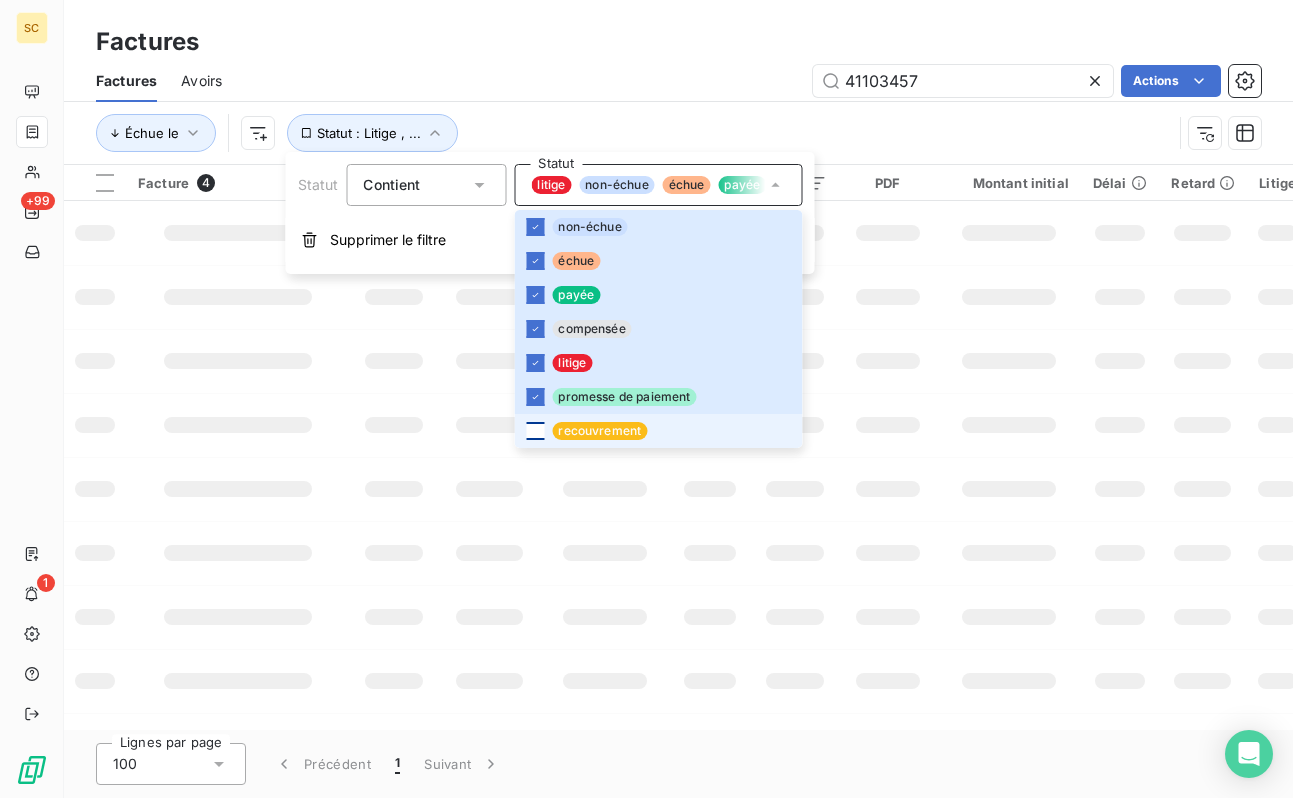 click at bounding box center [535, 431] 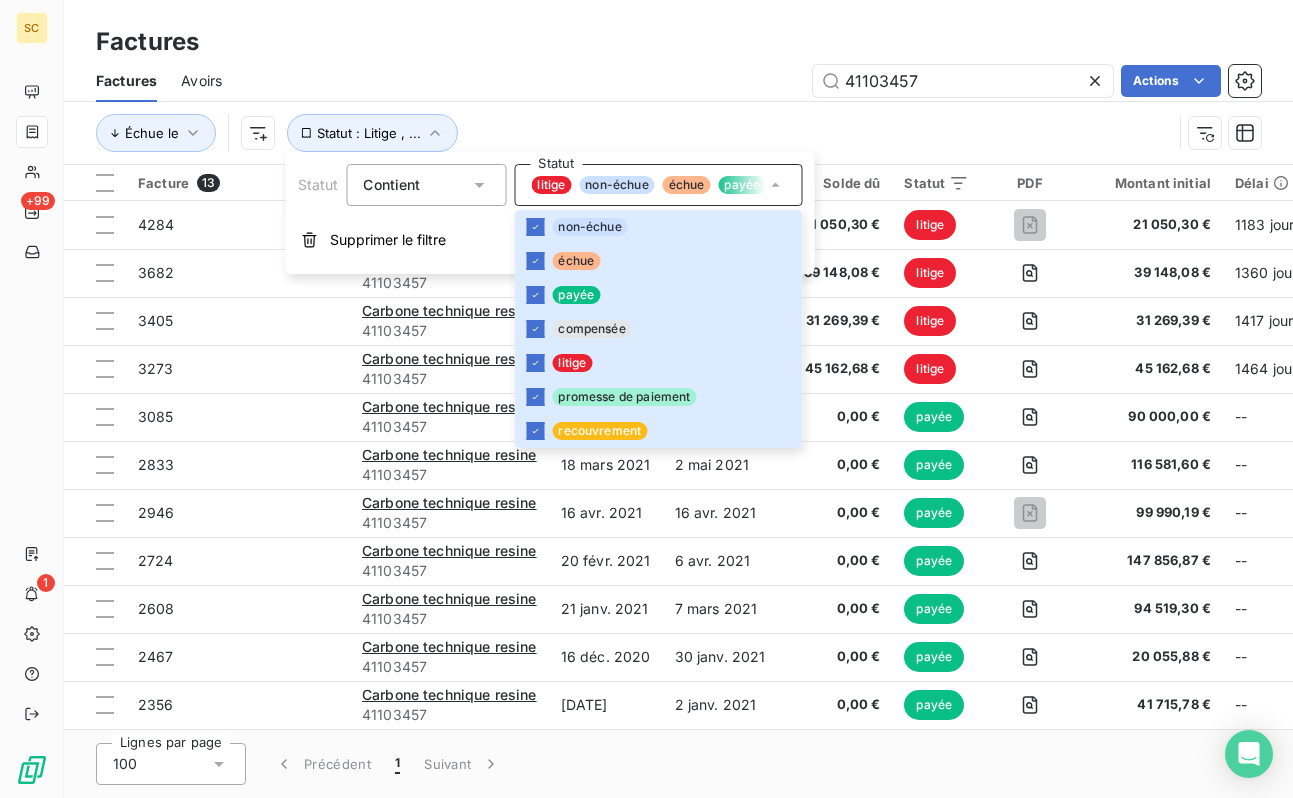 click on "41103457 Actions" at bounding box center [753, 81] 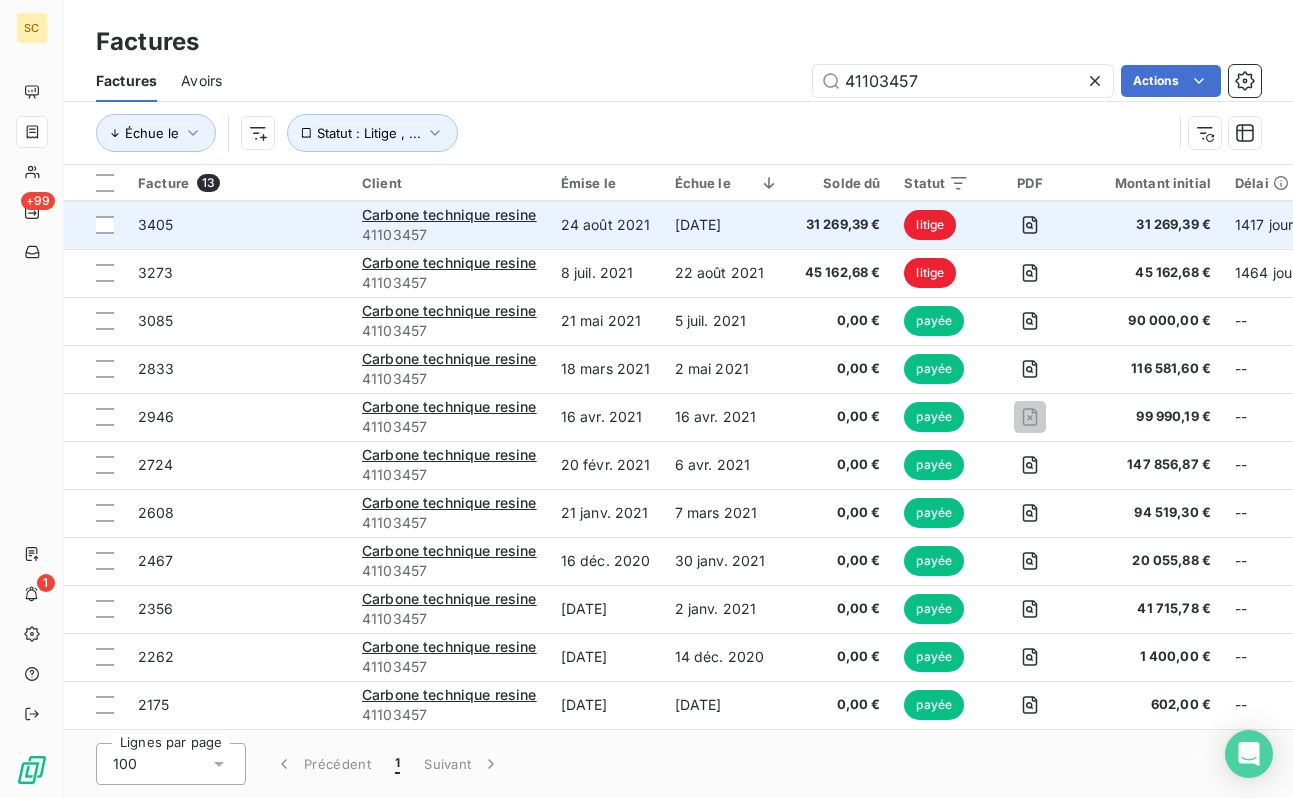scroll, scrollTop: 0, scrollLeft: 0, axis: both 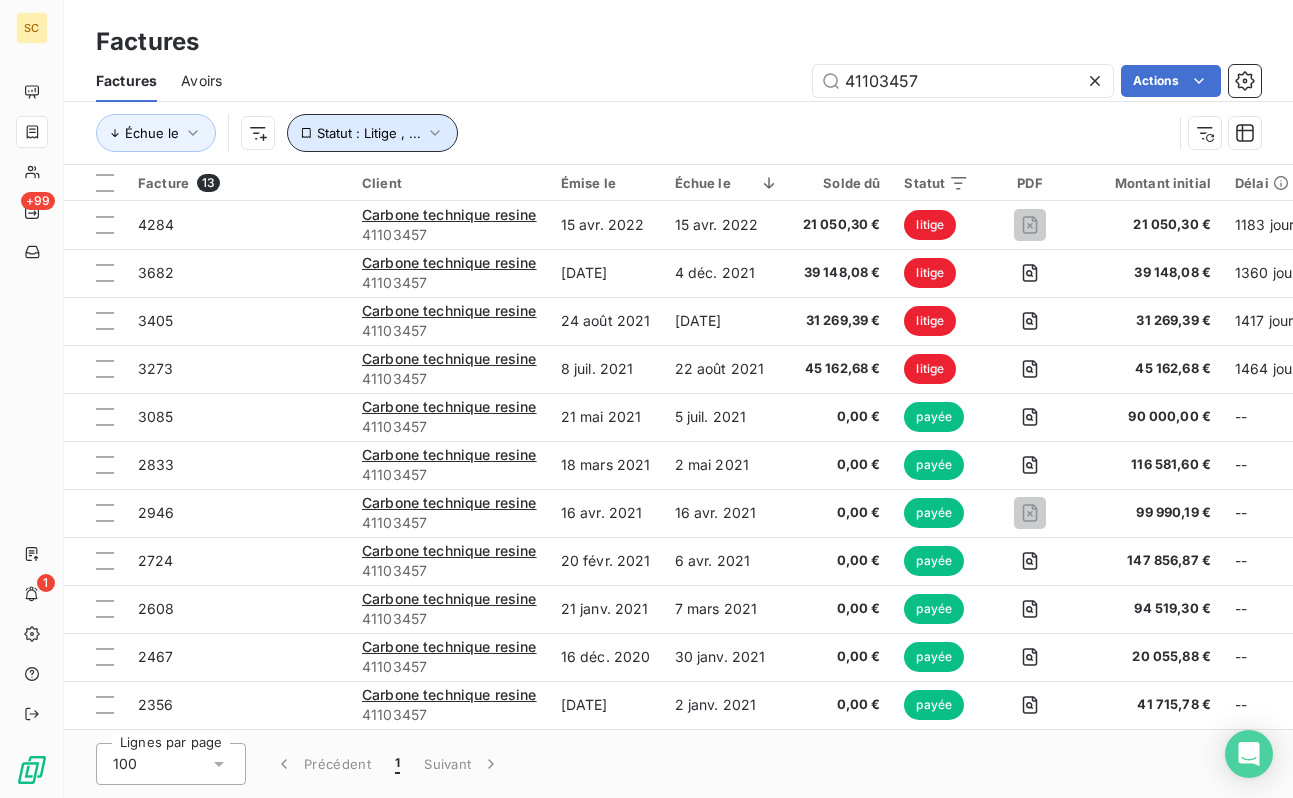 click on "Statut  : Litige , ..." at bounding box center [369, 133] 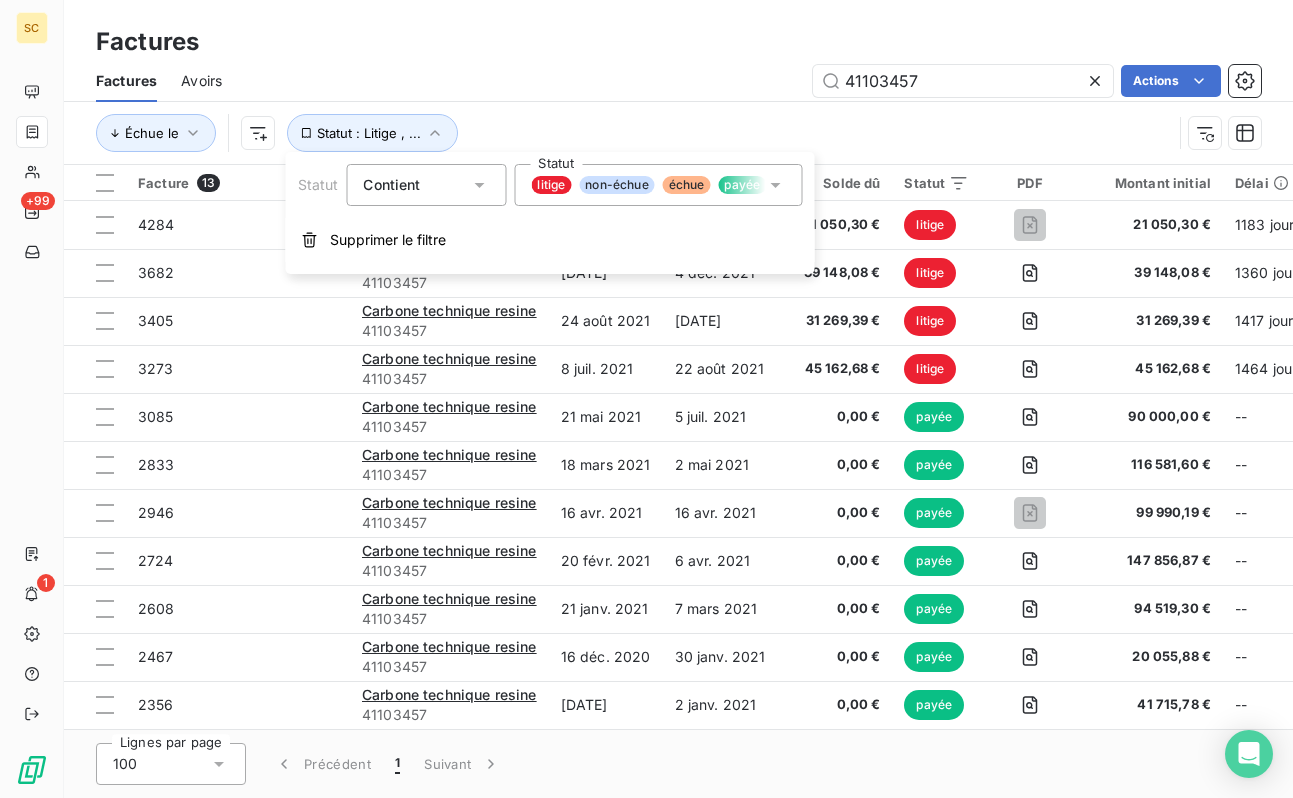 click on "échue" at bounding box center (687, 185) 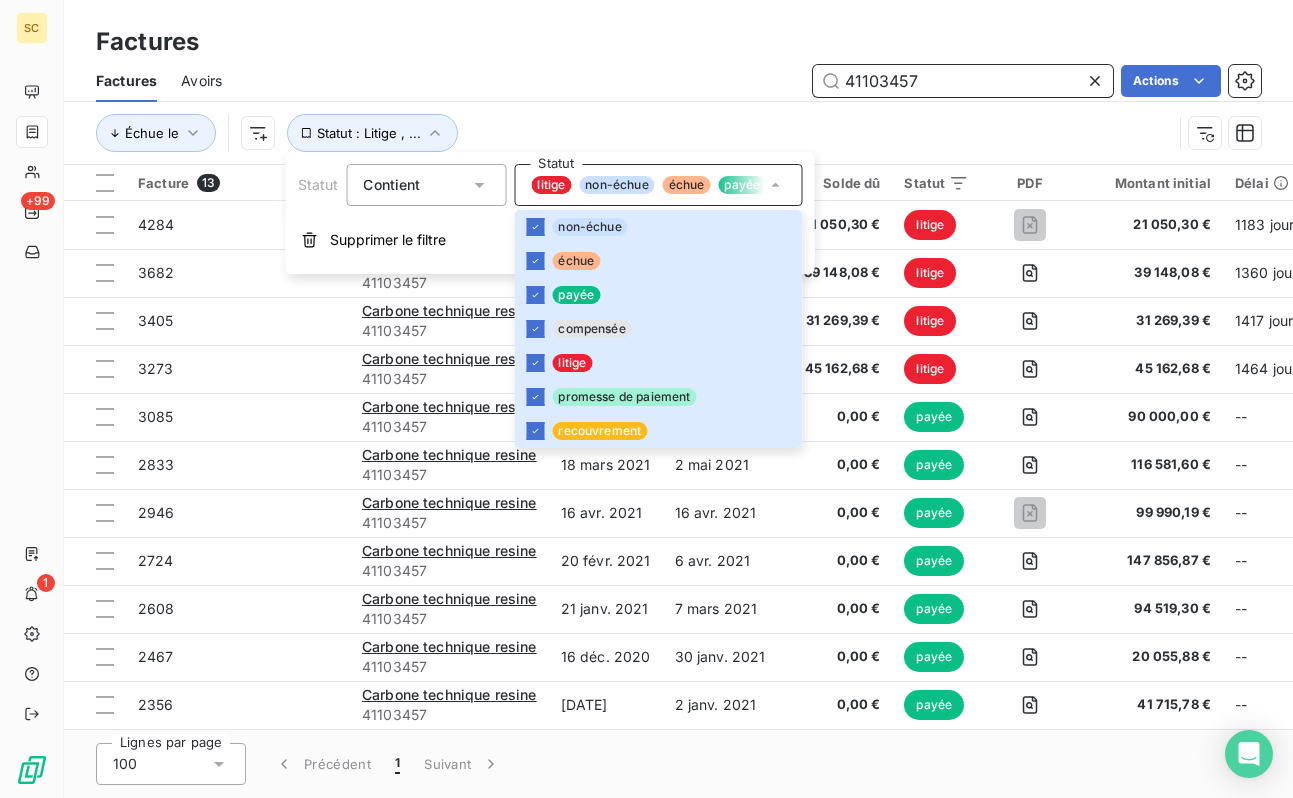 click on "41103457" at bounding box center (963, 81) 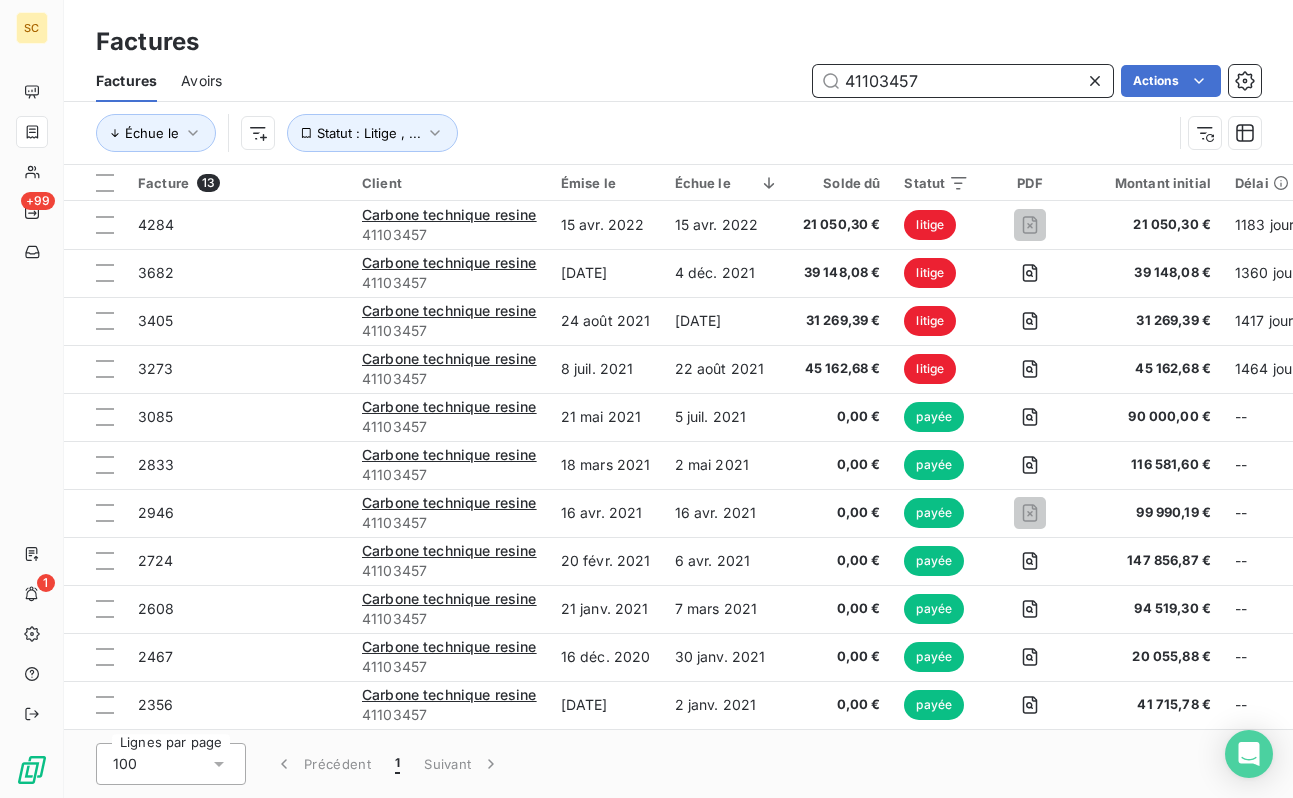 click on "41103457" at bounding box center [963, 81] 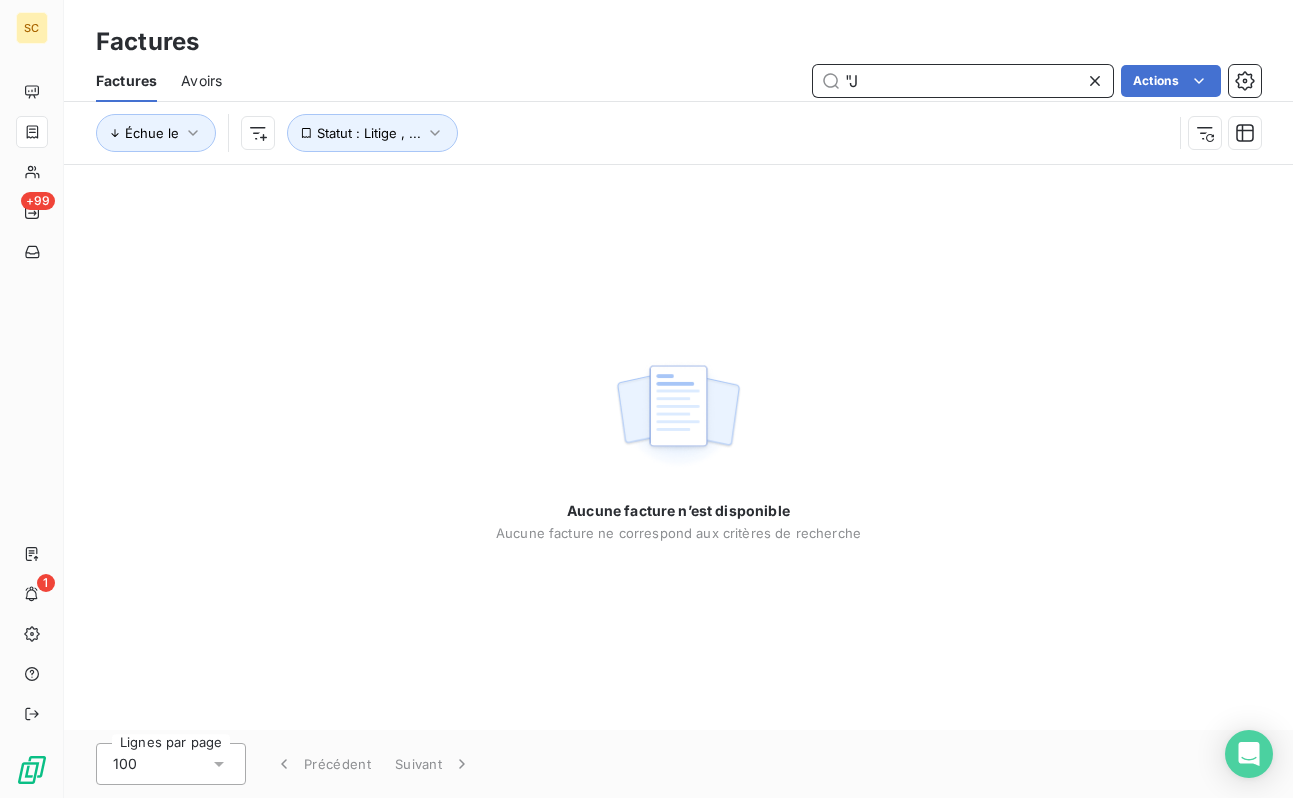 type on """ 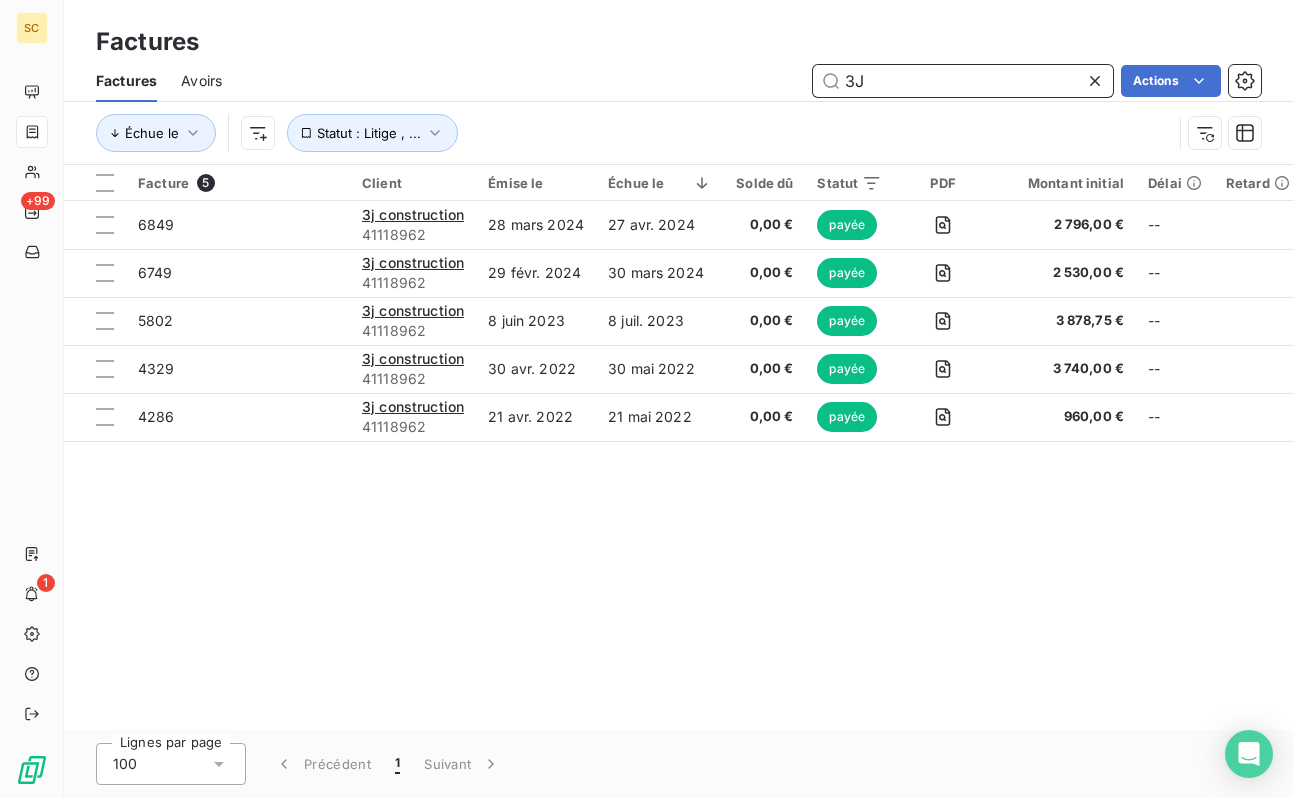 type on "3" 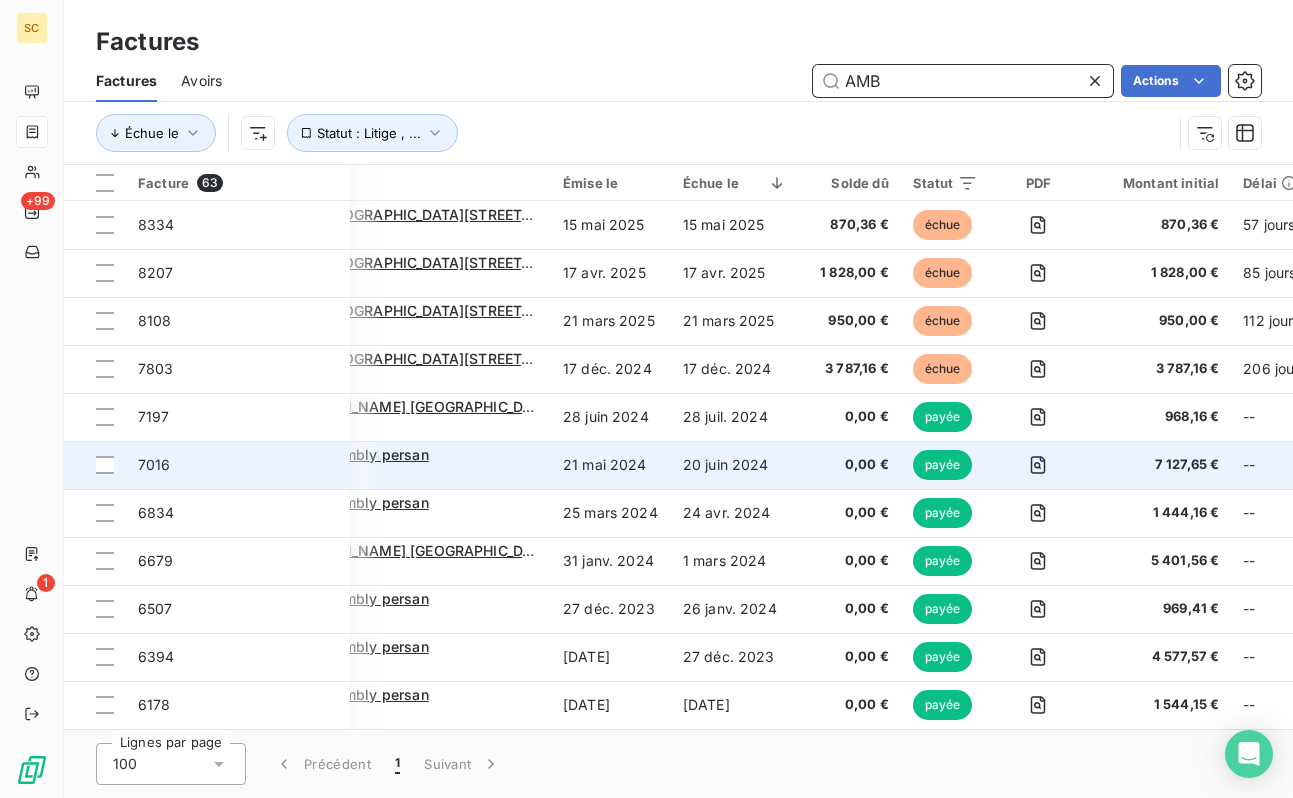 scroll, scrollTop: 0, scrollLeft: 72, axis: horizontal 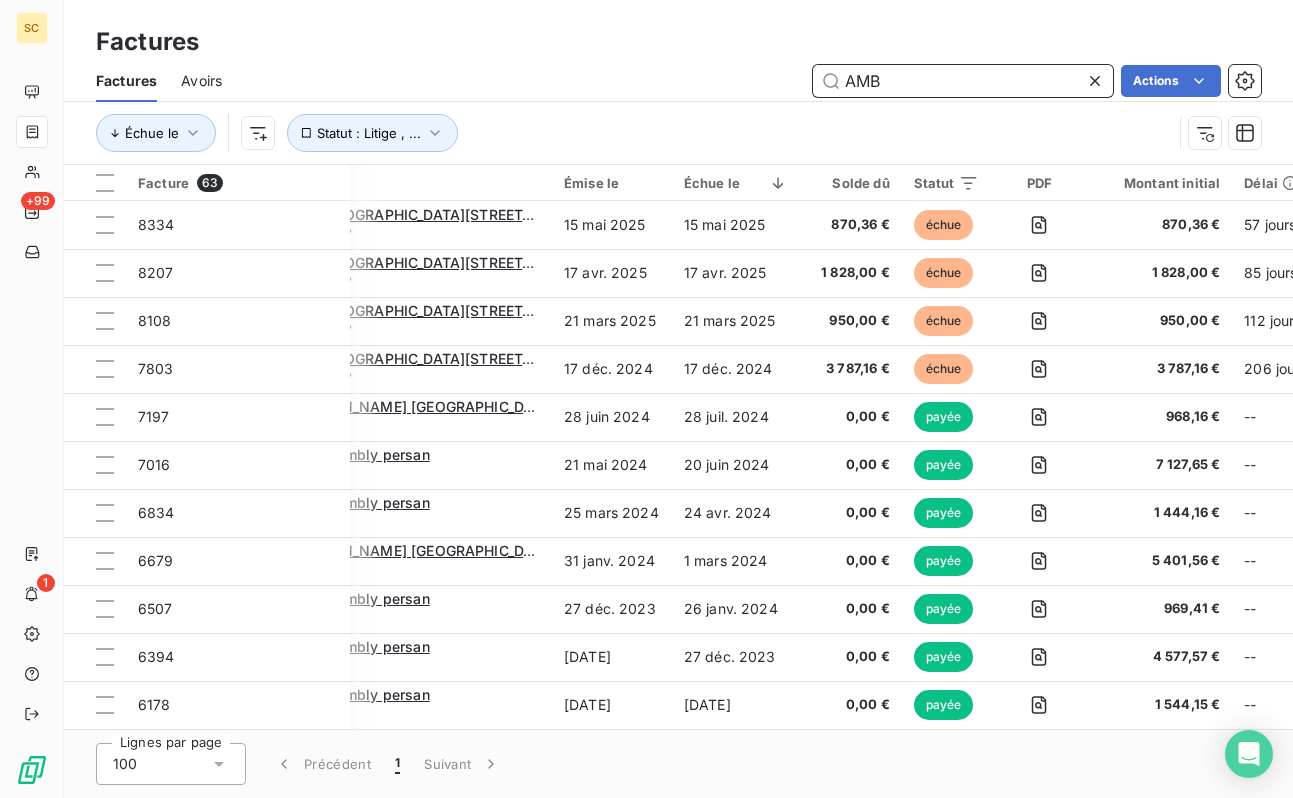 click on "AMB" at bounding box center (963, 81) 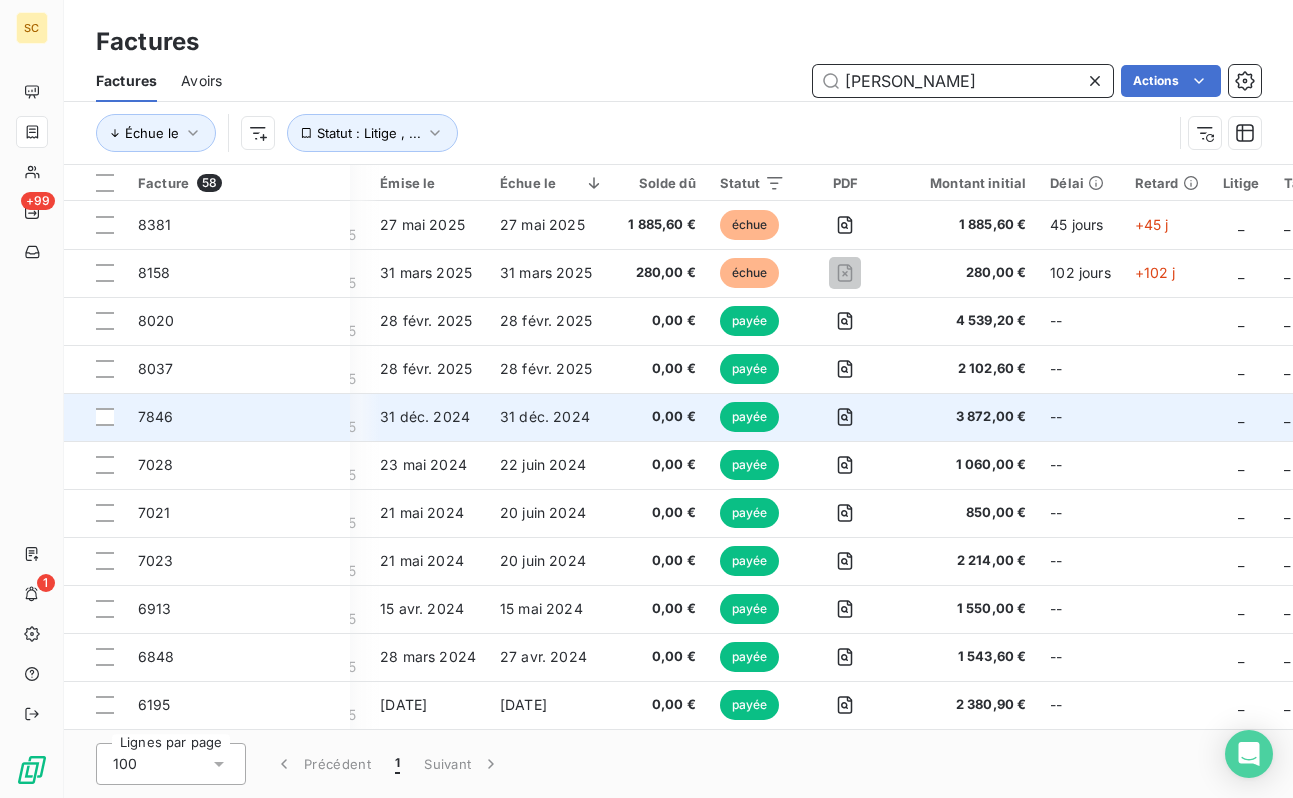 scroll, scrollTop: 0, scrollLeft: 0, axis: both 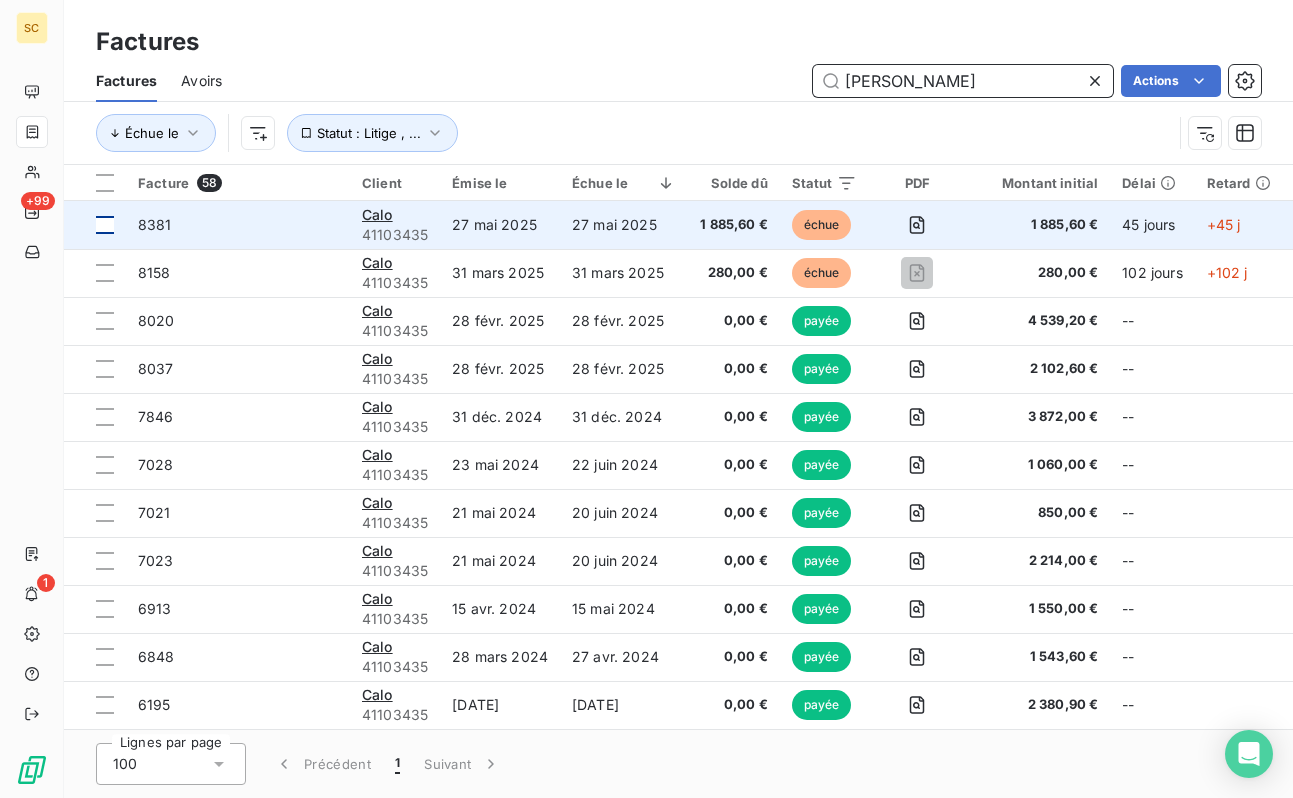 type on "[PERSON_NAME]" 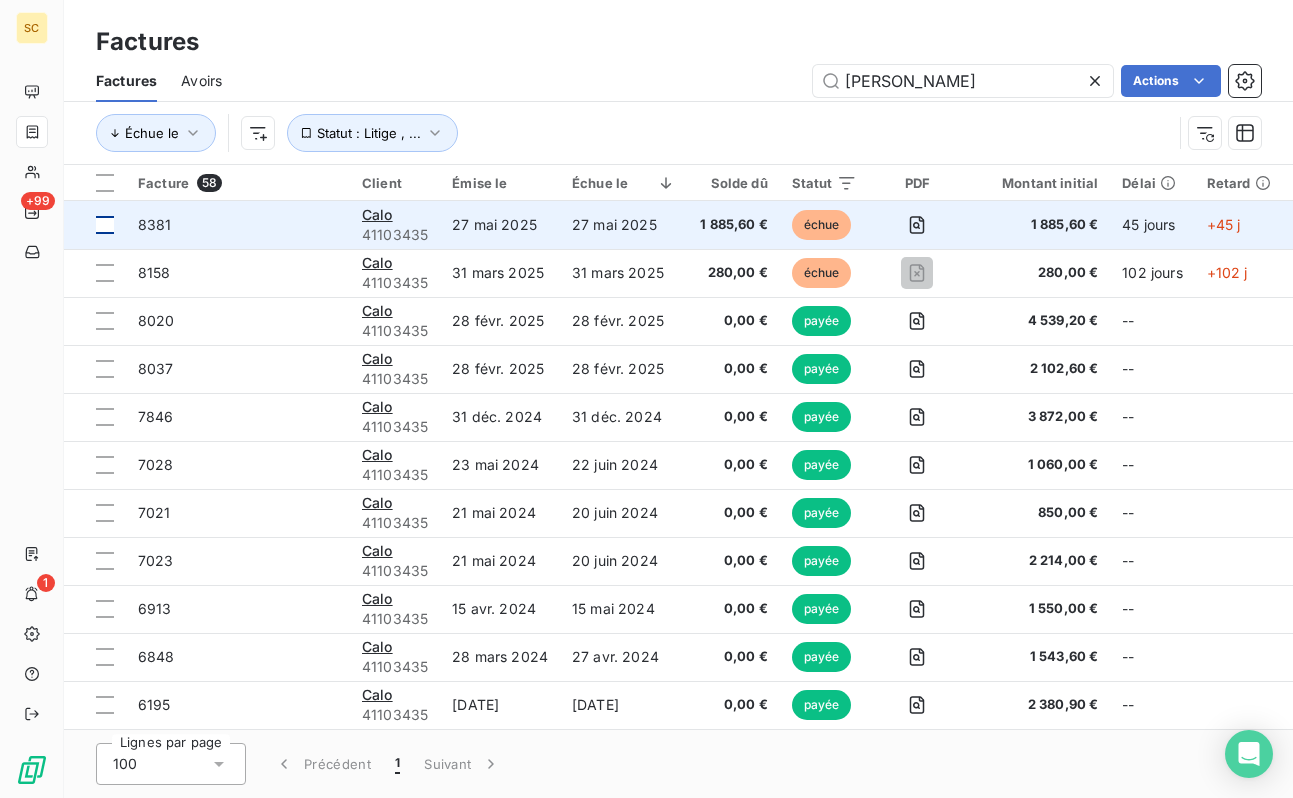 click at bounding box center (95, 225) 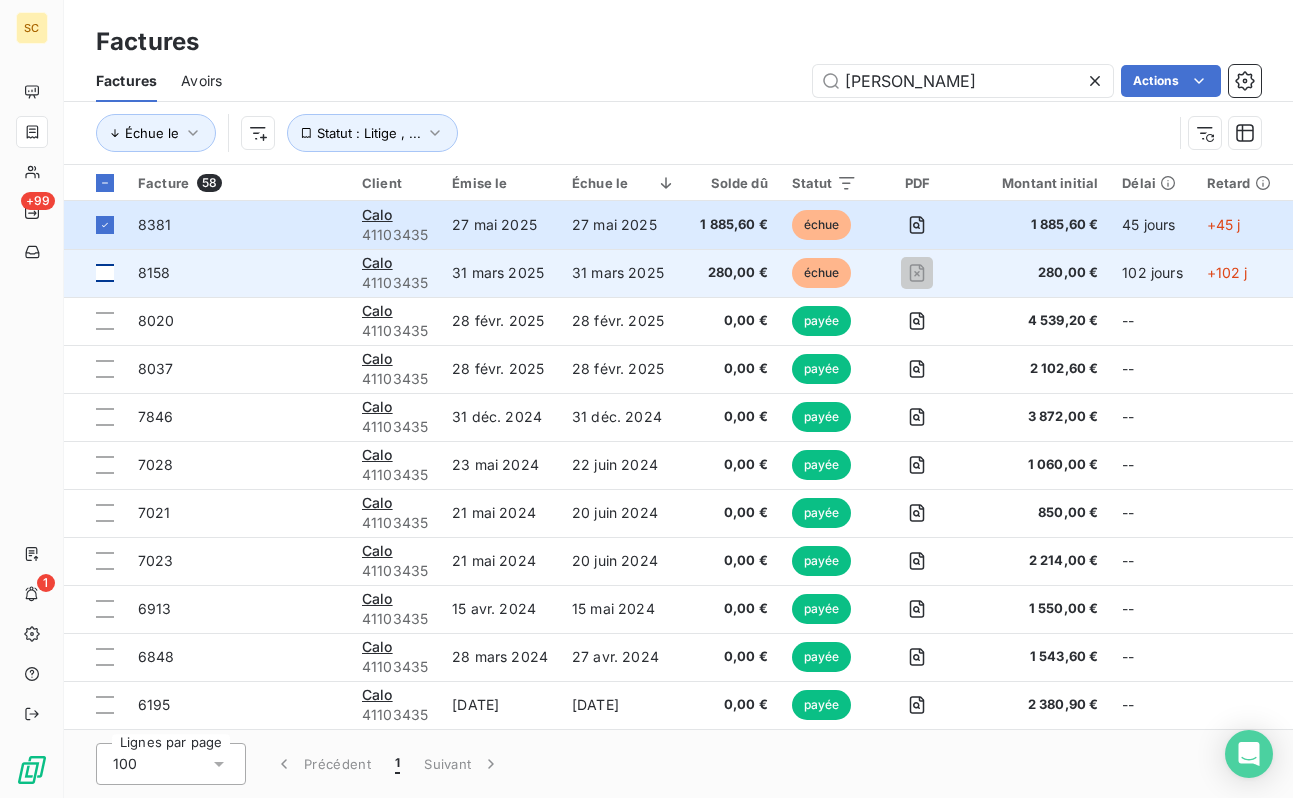 click at bounding box center (105, 273) 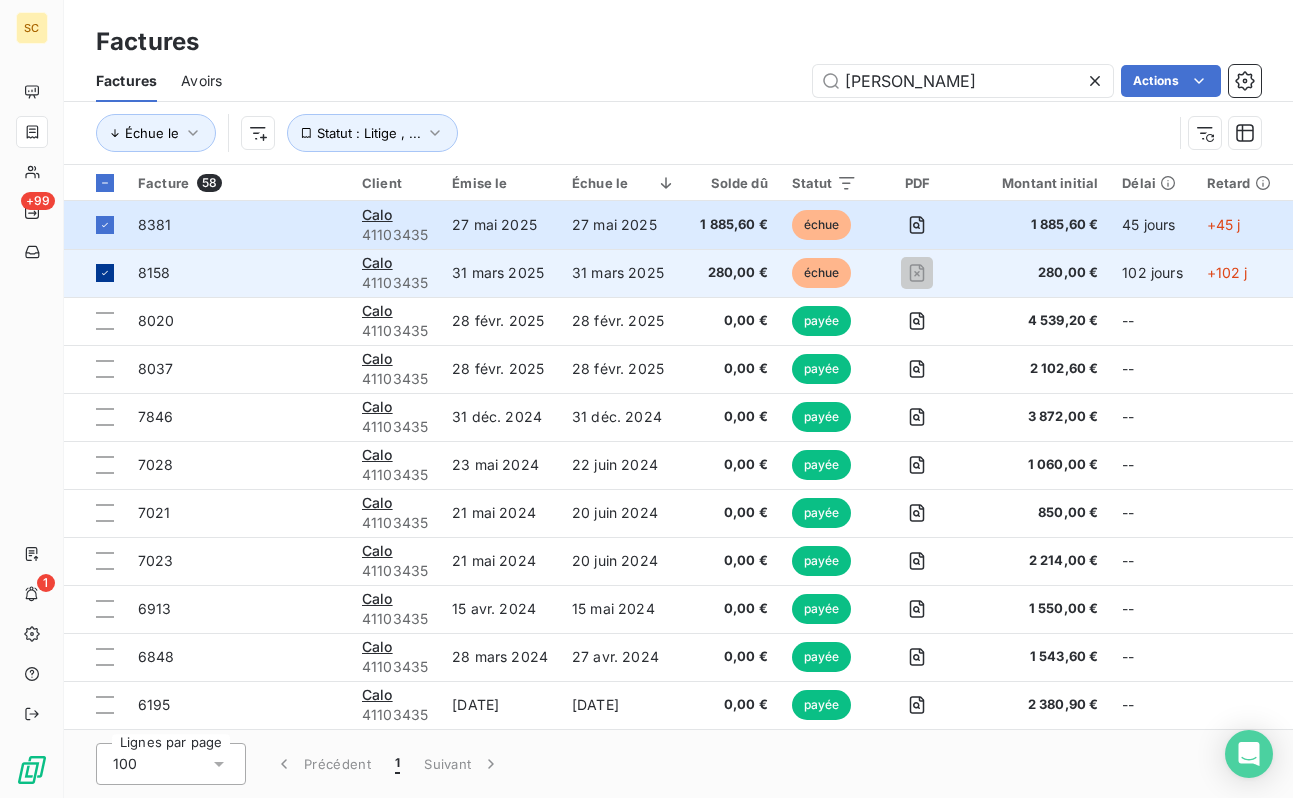 click 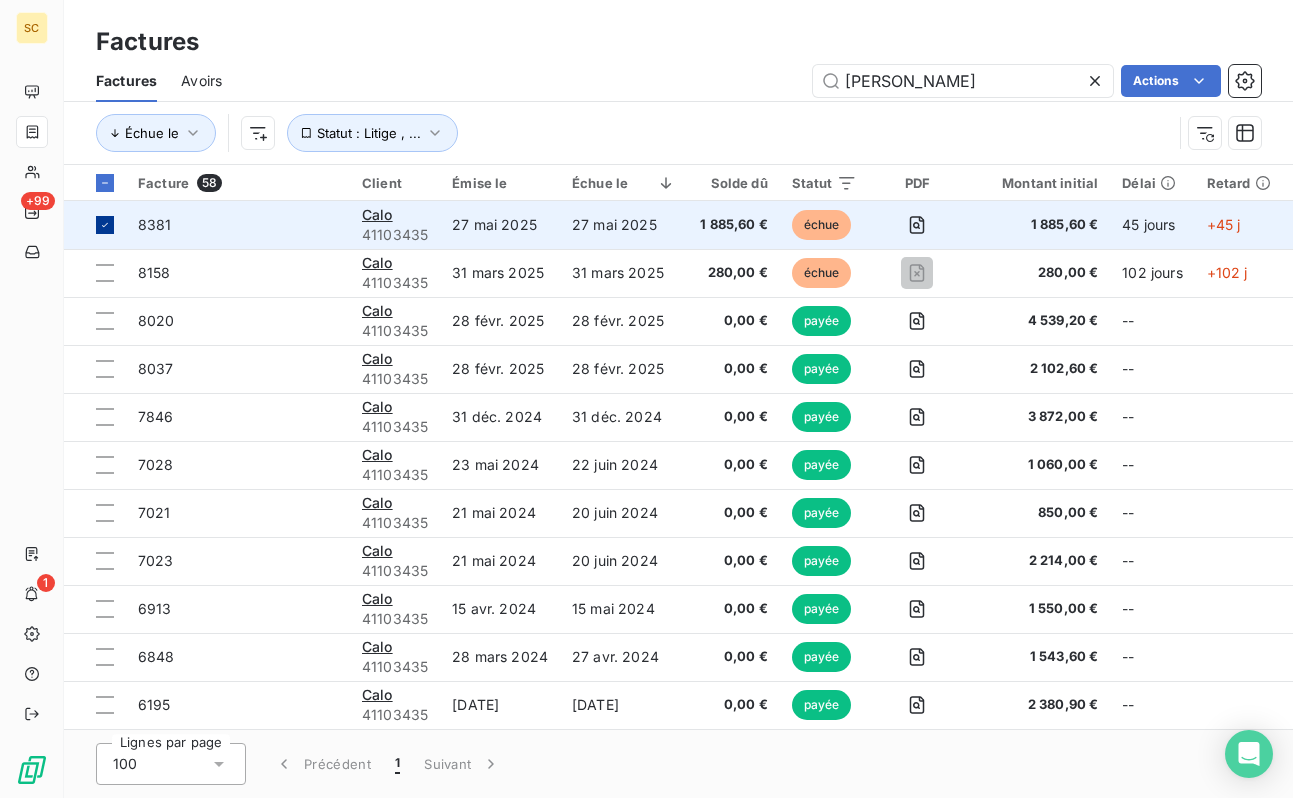 click at bounding box center (95, 225) 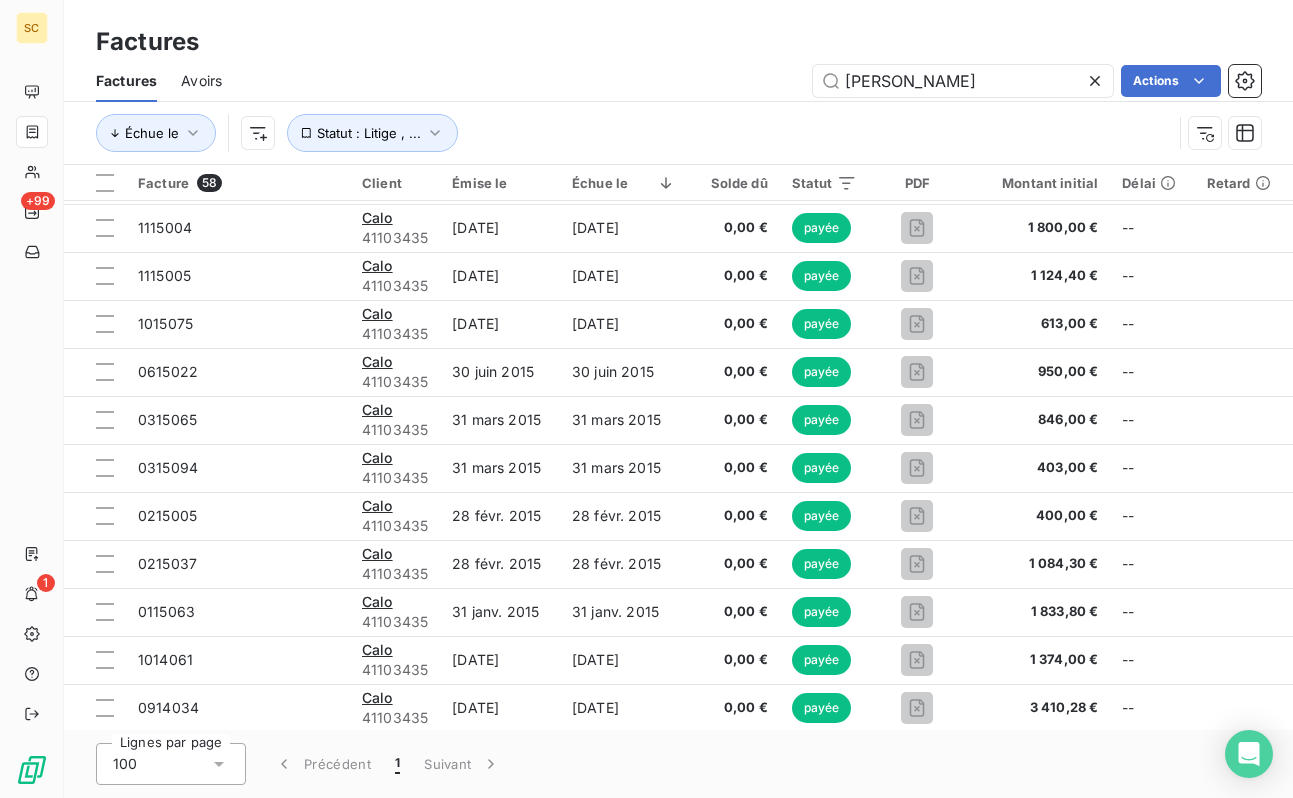 scroll, scrollTop: 2263, scrollLeft: 0, axis: vertical 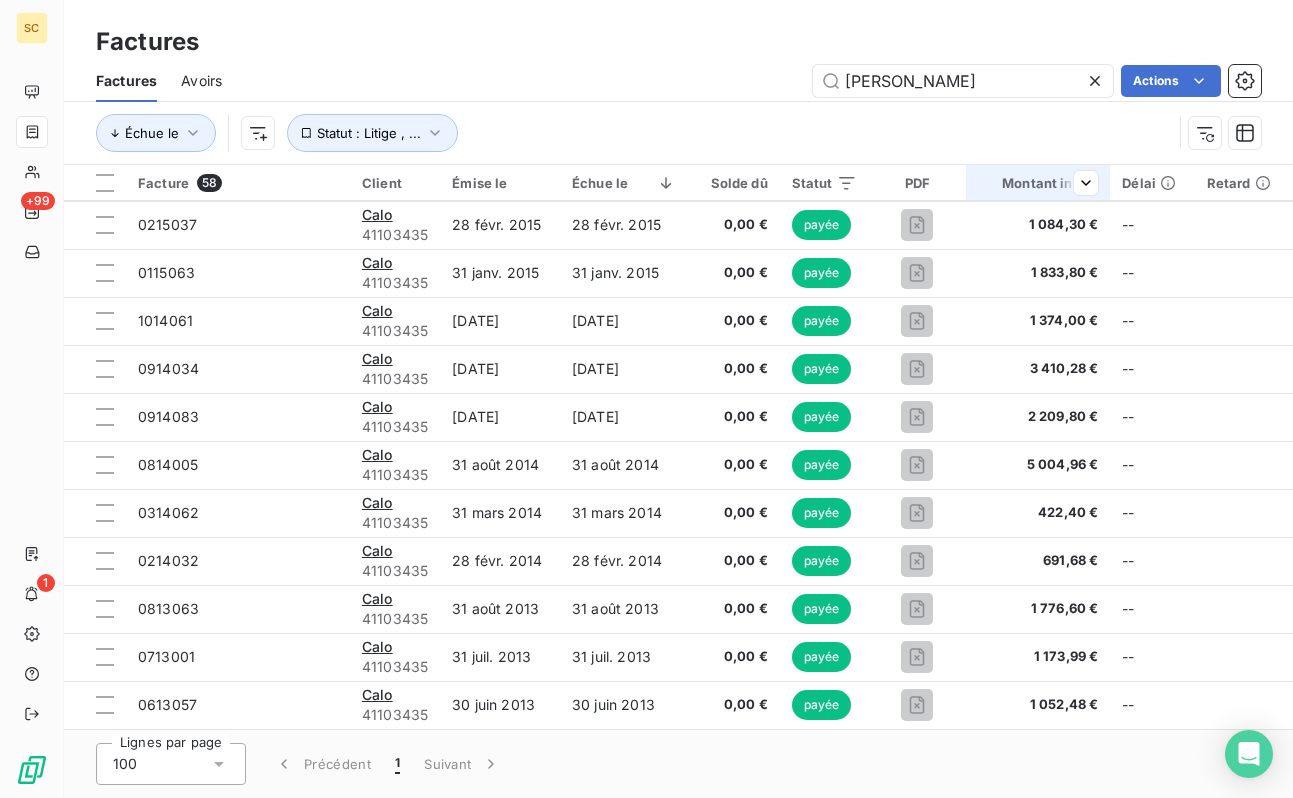 click on "Montant initial" at bounding box center (1038, 183) 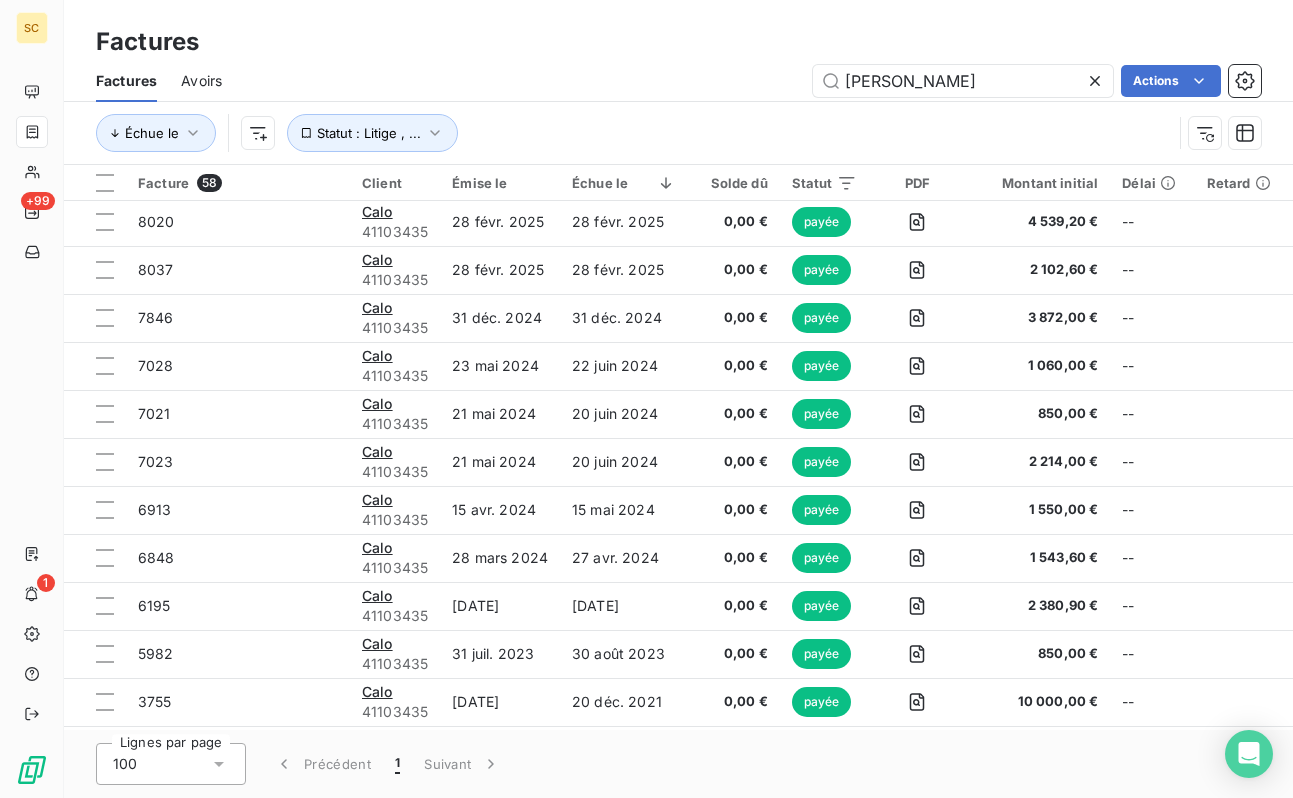scroll, scrollTop: 0, scrollLeft: 0, axis: both 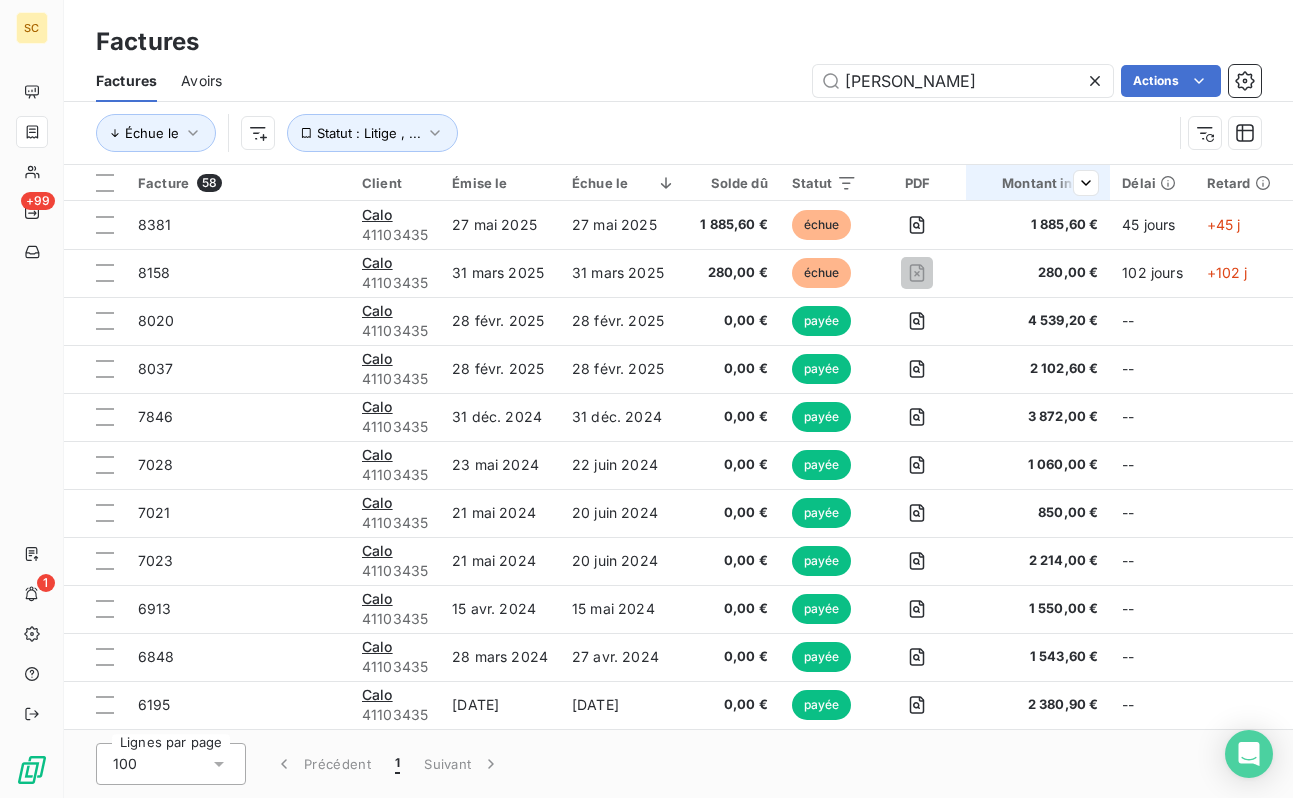 click on "Montant initial" at bounding box center (1038, 183) 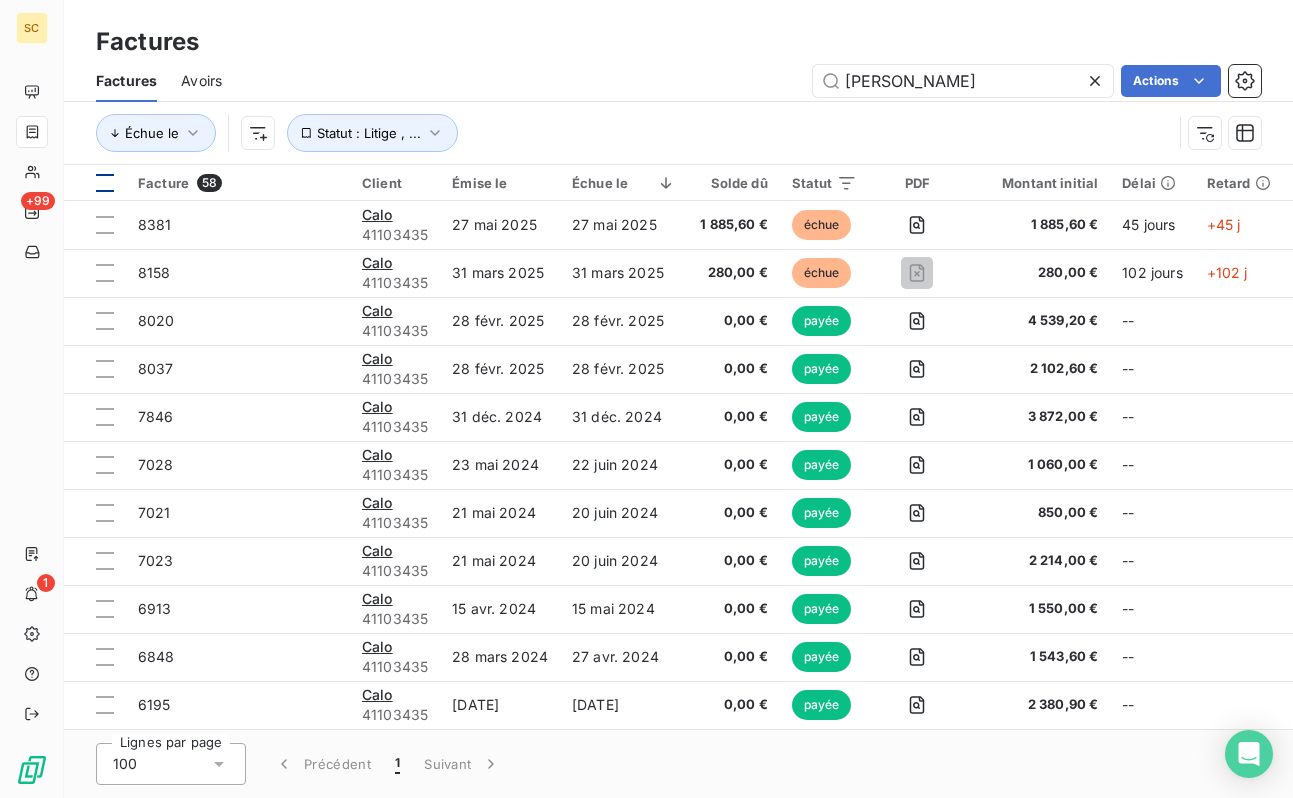 click at bounding box center (105, 183) 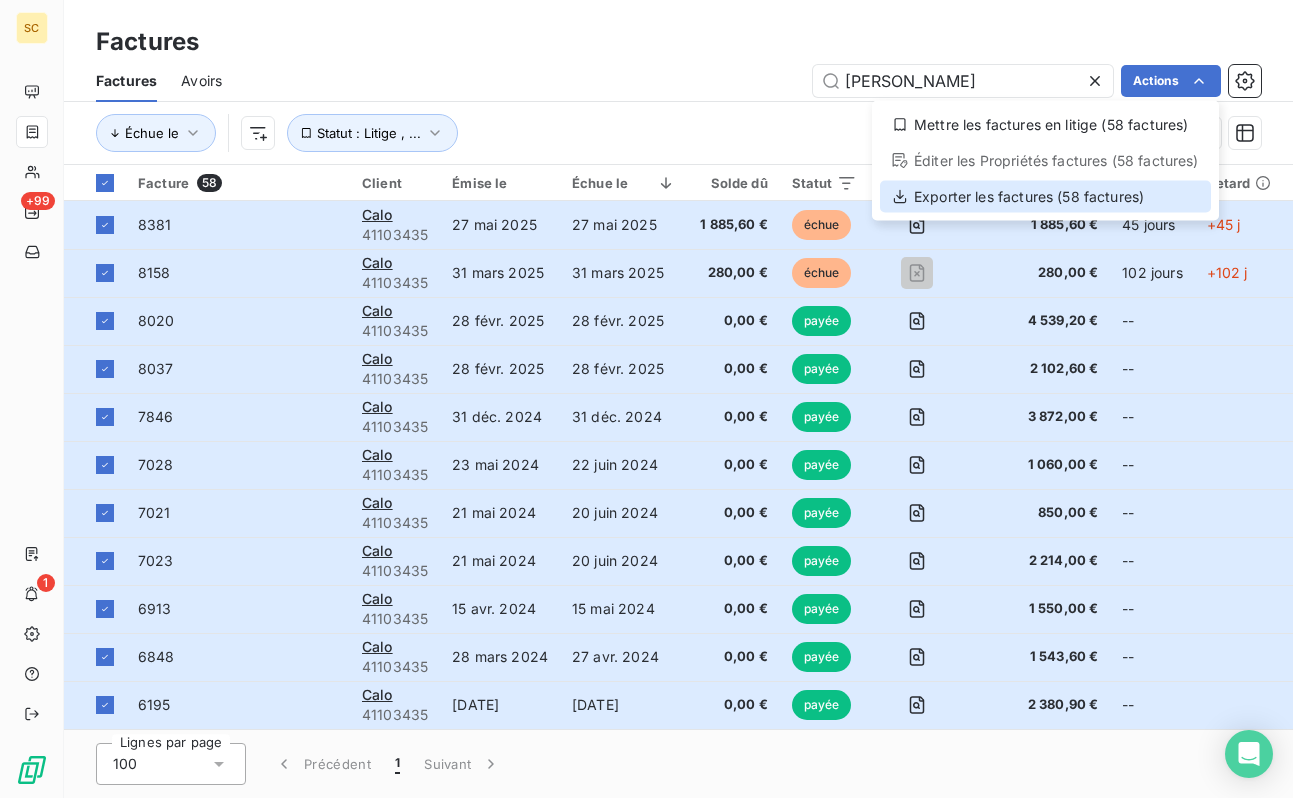 click on "Exporter les factures (58 factures)" at bounding box center (1045, 197) 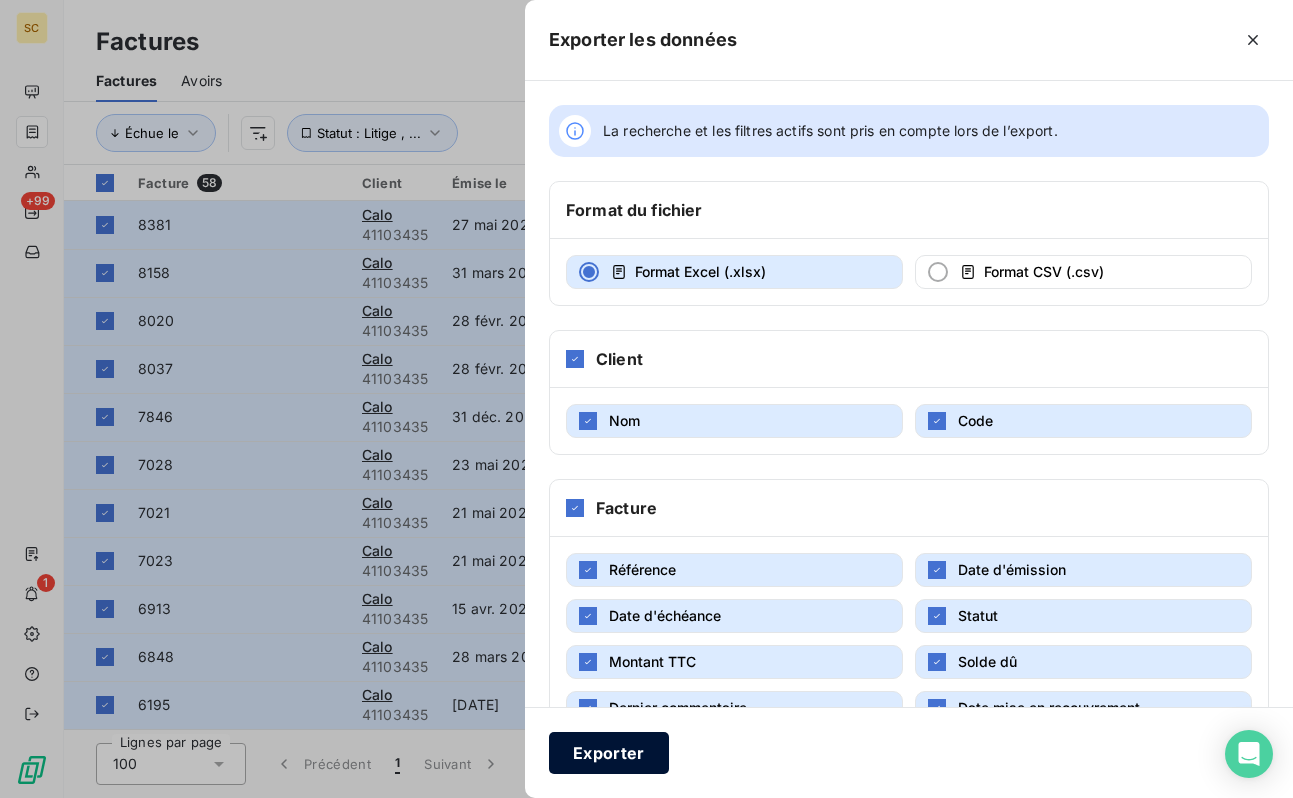 click on "Exporter" at bounding box center [609, 753] 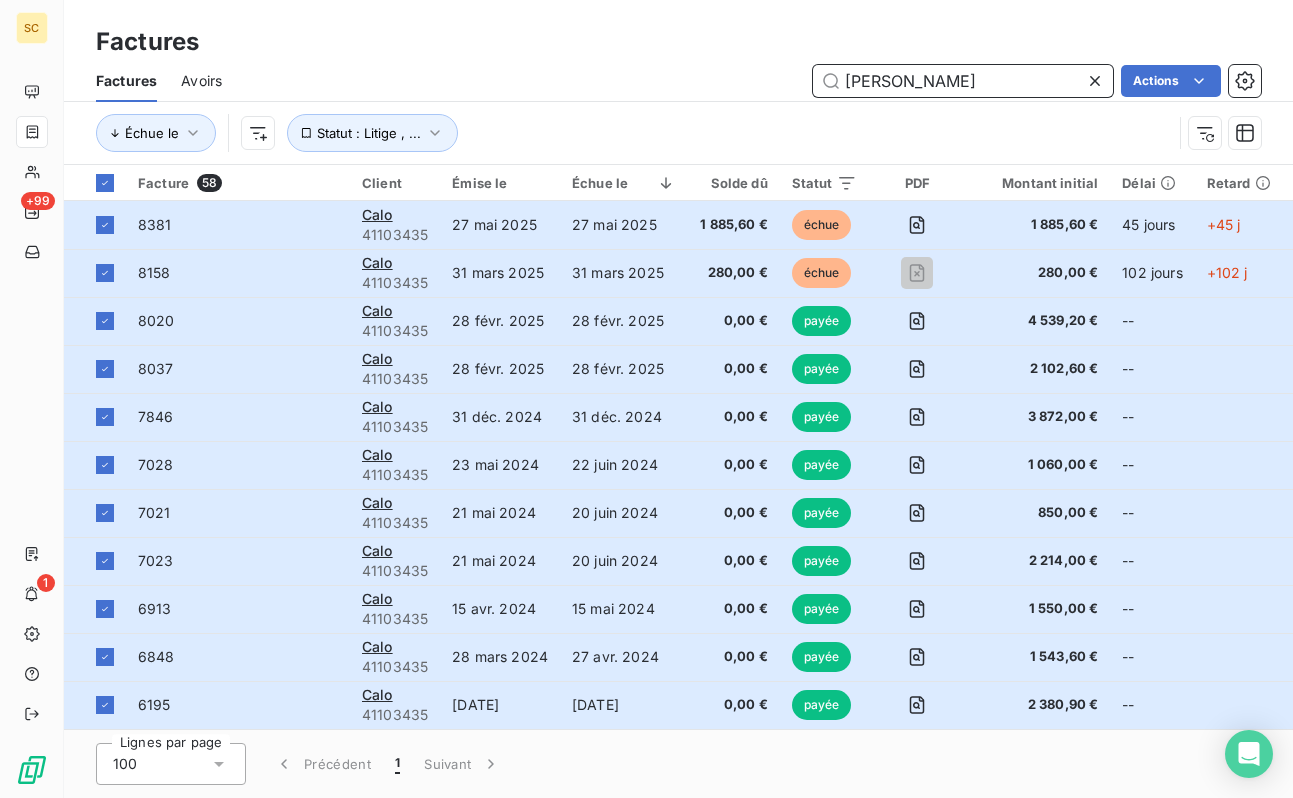click on "[PERSON_NAME]" at bounding box center (963, 81) 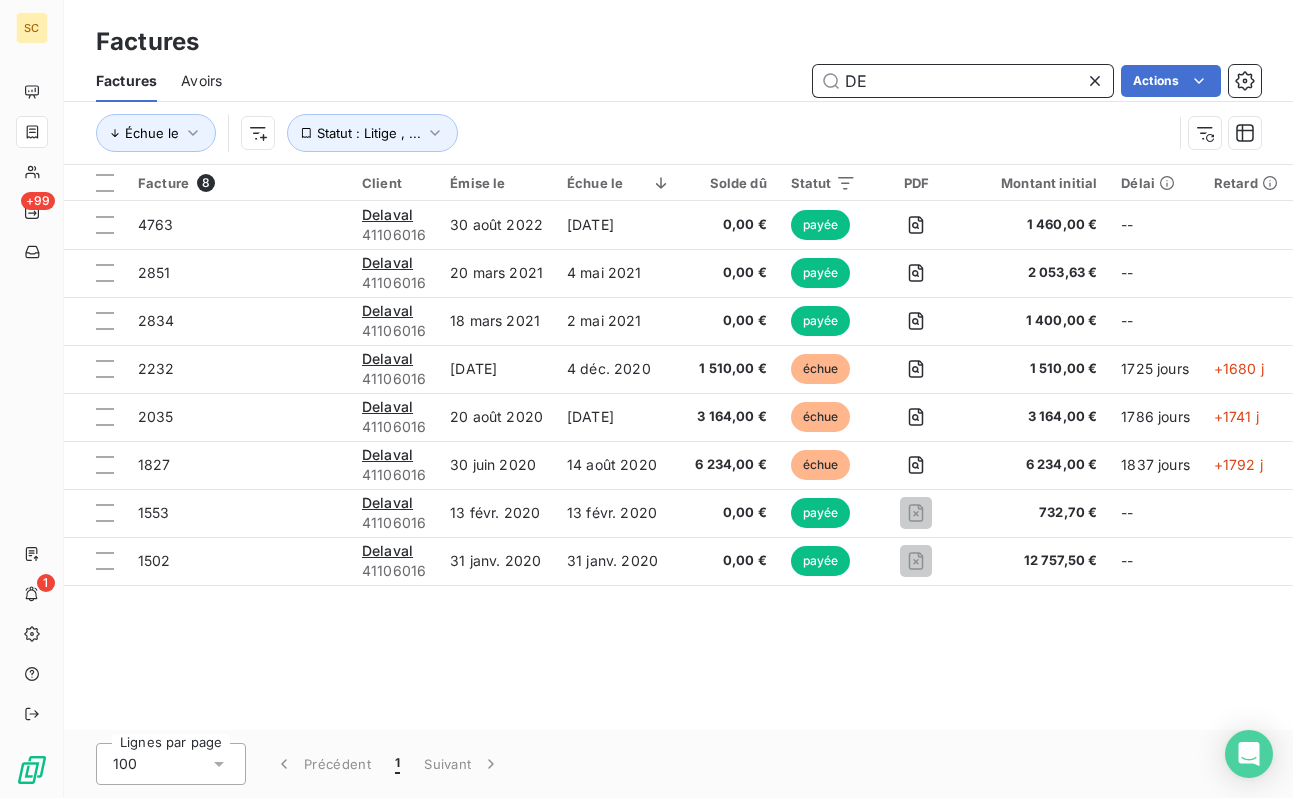 type on "D" 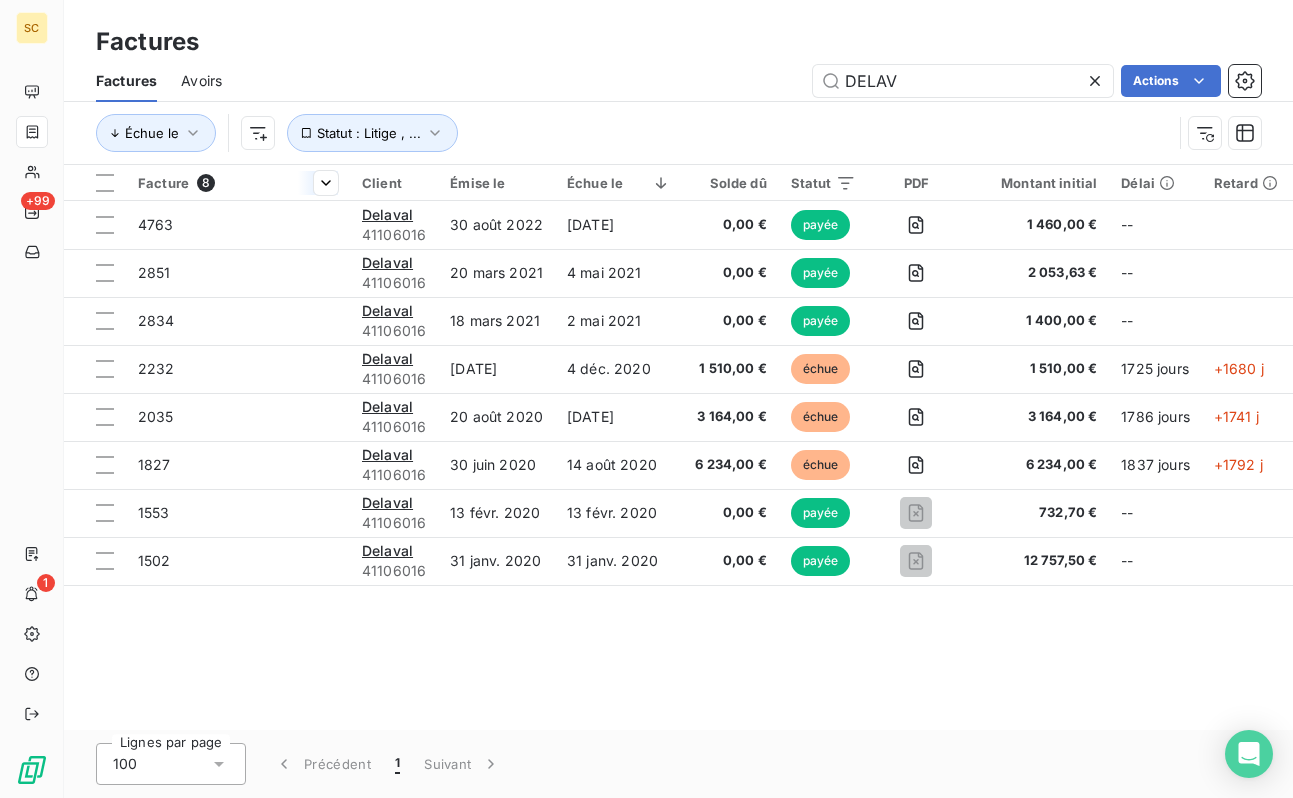 drag, startPoint x: 101, startPoint y: 187, endPoint x: 169, endPoint y: 190, distance: 68.06615 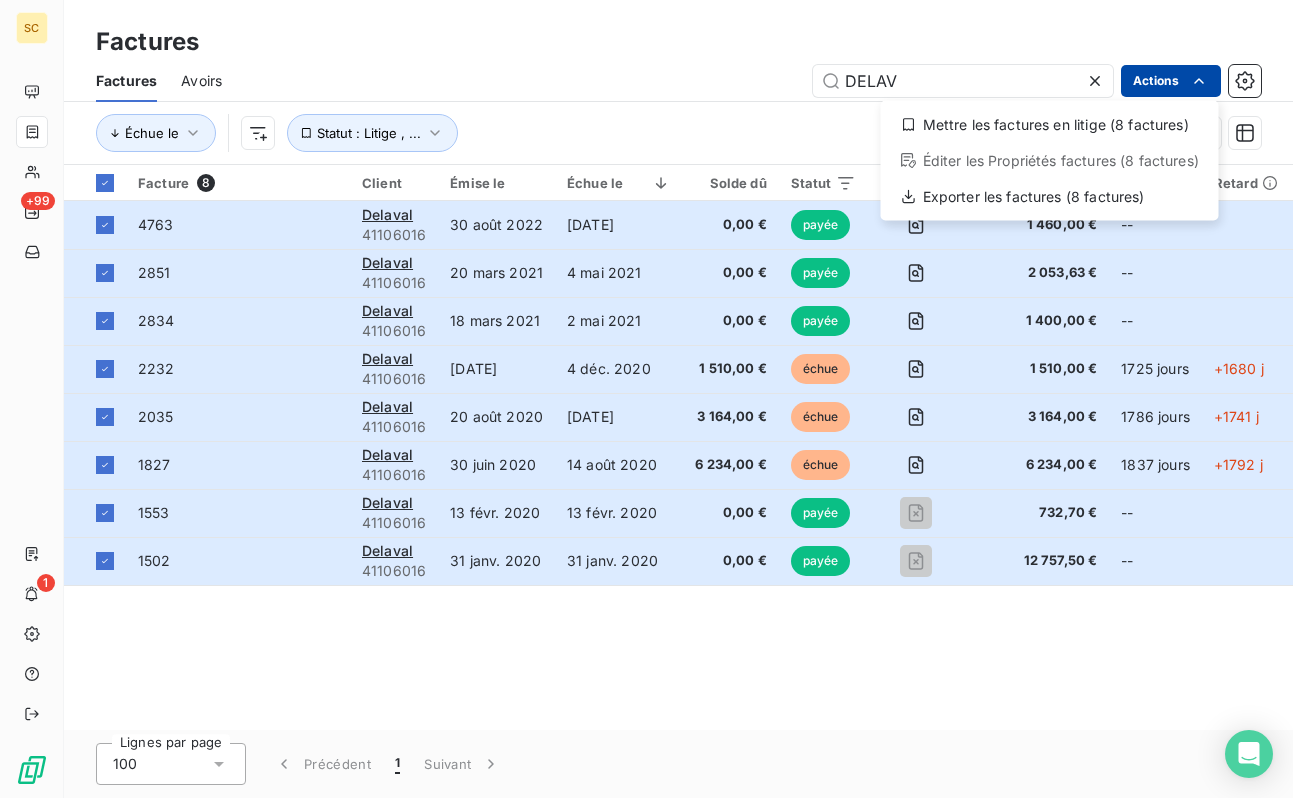 click on "SC +99 1 Factures Factures Avoirs DELAV Actions Mettre les factures en litige (8 factures) Éditer les Propriétés factures  (8 factures) Exporter les factures (8 factures) Échue le Statut  : Litige , ... Facture 8 Client Émise le Échue le Solde dû Statut PDF Montant initial Délai Retard   Litige Tag relance 4763 Delaval 41106016 30 août 2022 [DATE] 0,00 € payée 1 460,00 € -- _ _ 2851 Delaval 41106016 20 mars 2021 4 mai 2021 0,00 € payée 2 053,63 € -- _ _ 2834 Delaval 41106016 18 mars 2021 2 mai 2021 0,00 € payée 1 400,00 € -- _ _ 2232 Delaval 41106016 [DATE] 4 déc. 2020 1 510,00 € échue 1 510,00 € 1725 jours +1680 j _ _ 2035 Delaval 41106016 20 août 2020 [DATE] 3 164,00 € échue 3 164,00 € 1786 jours +1741 j _ _ 1827 Delaval 41106016 30 juin 2020 14 août 2020 6 234,00 € échue 6 234,00 € 1837 jours +1792 j _ _ 1553 Delaval 41106016 13 févr. 2020 13 févr. 2020 0,00 € payée 732,70 € -- _ _ 1502 Delaval payée" at bounding box center [646, 399] 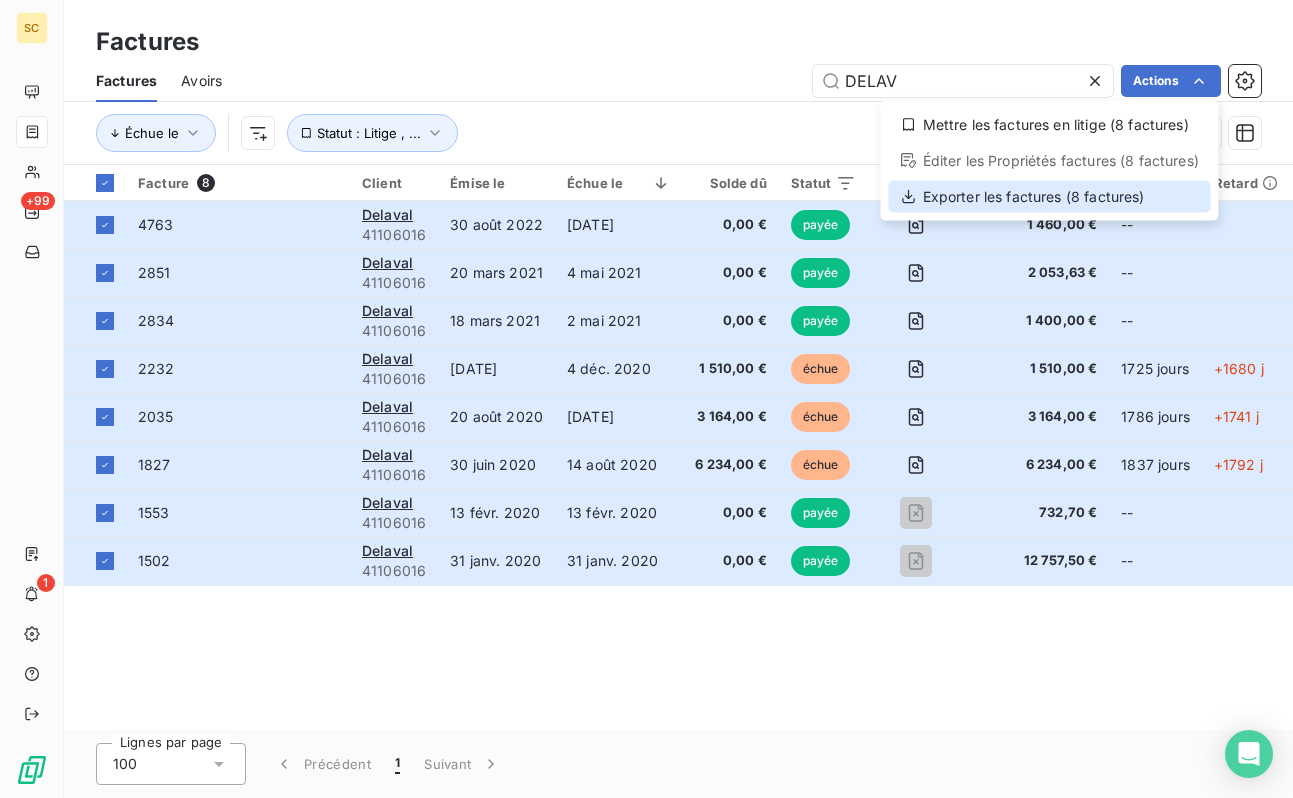 click on "Exporter les factures (8 factures)" at bounding box center [1050, 197] 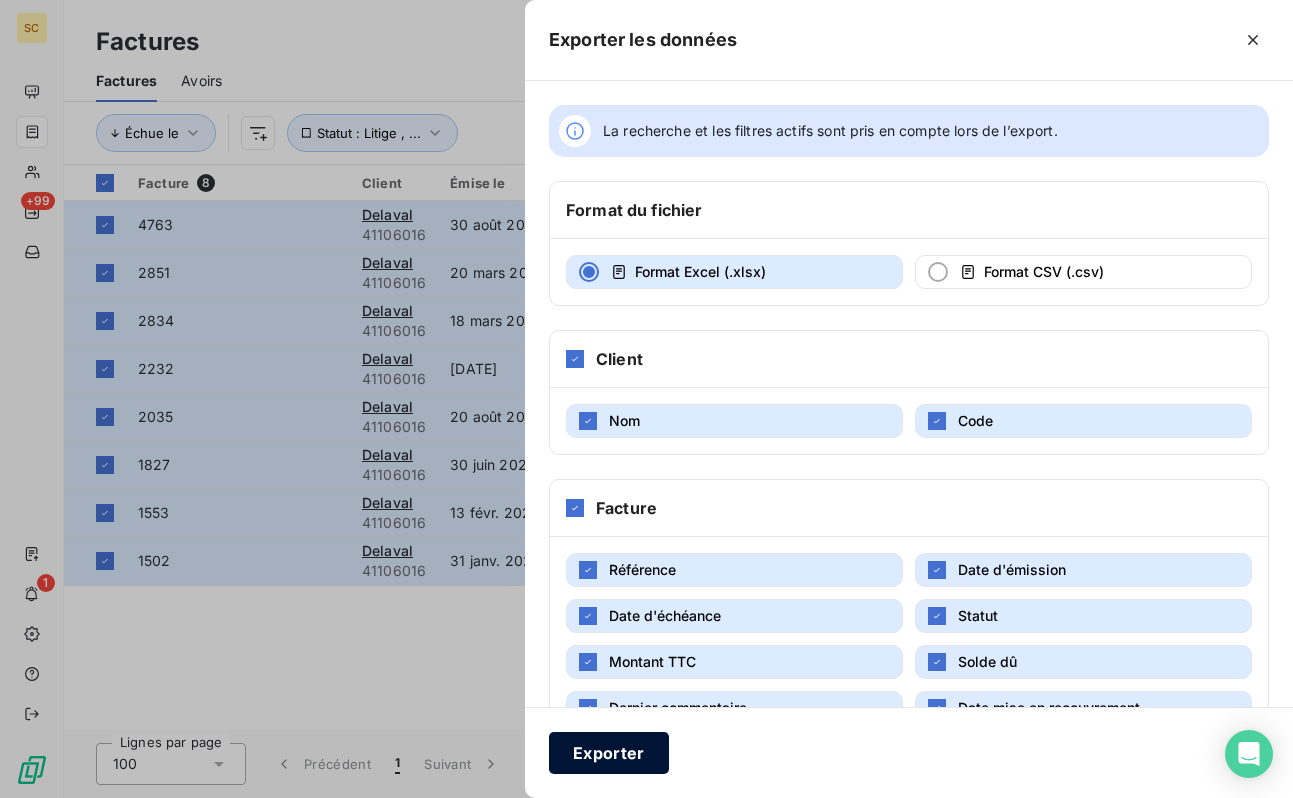 click on "Exporter" at bounding box center (609, 753) 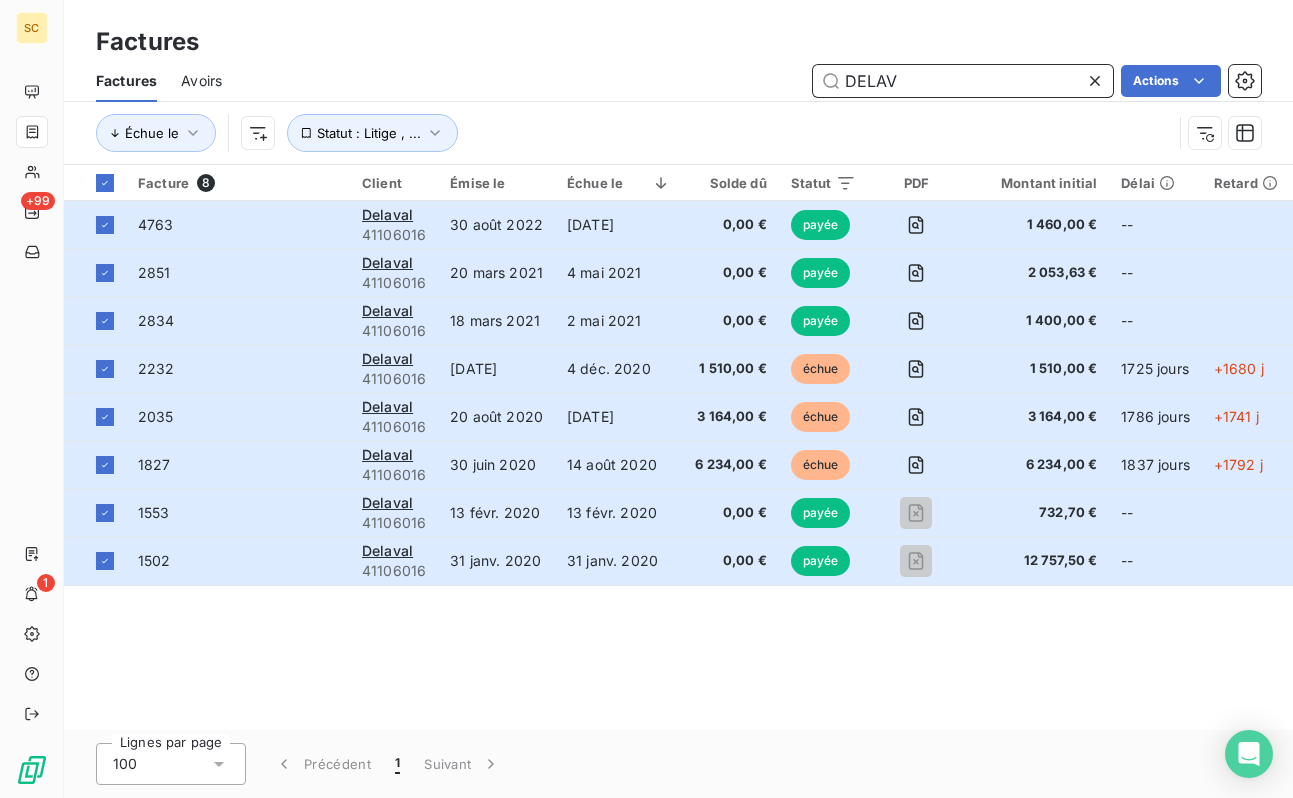 click on "DELAV" at bounding box center [963, 81] 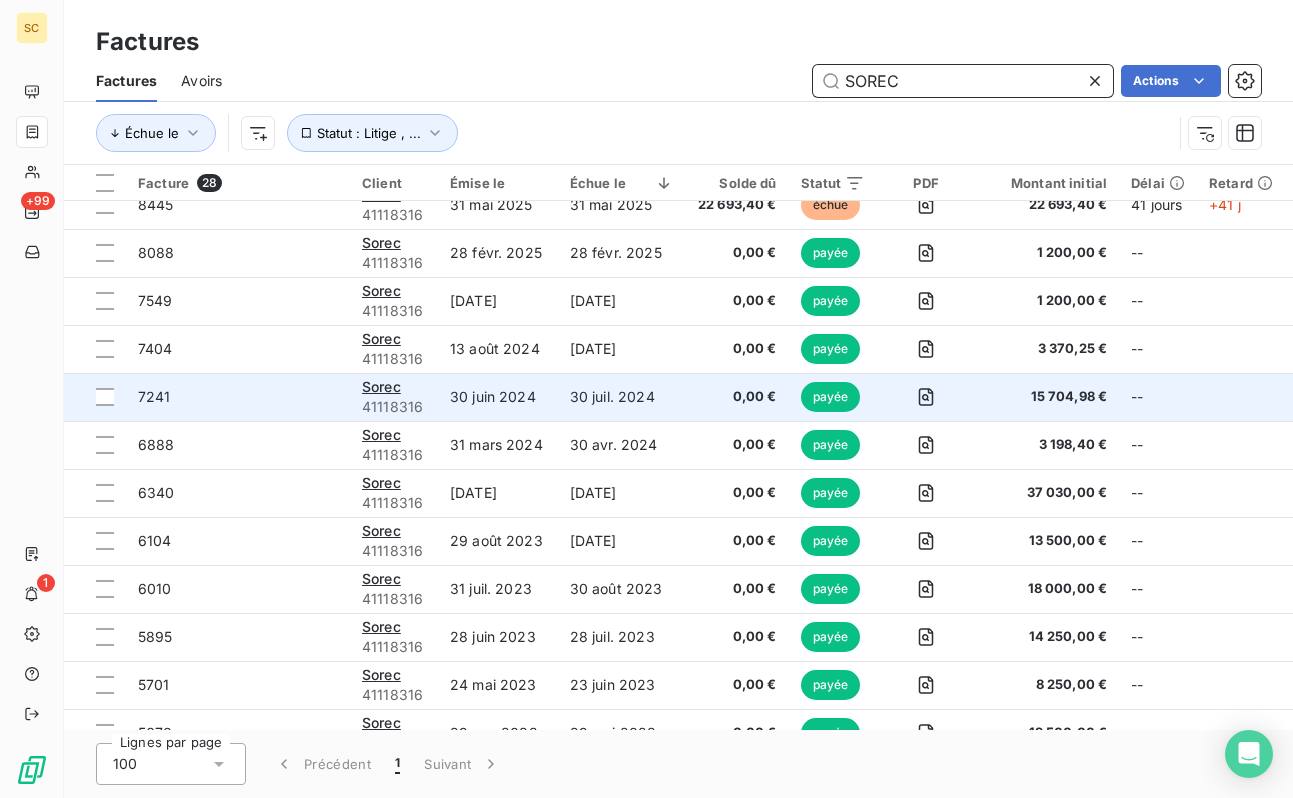 scroll, scrollTop: 0, scrollLeft: 0, axis: both 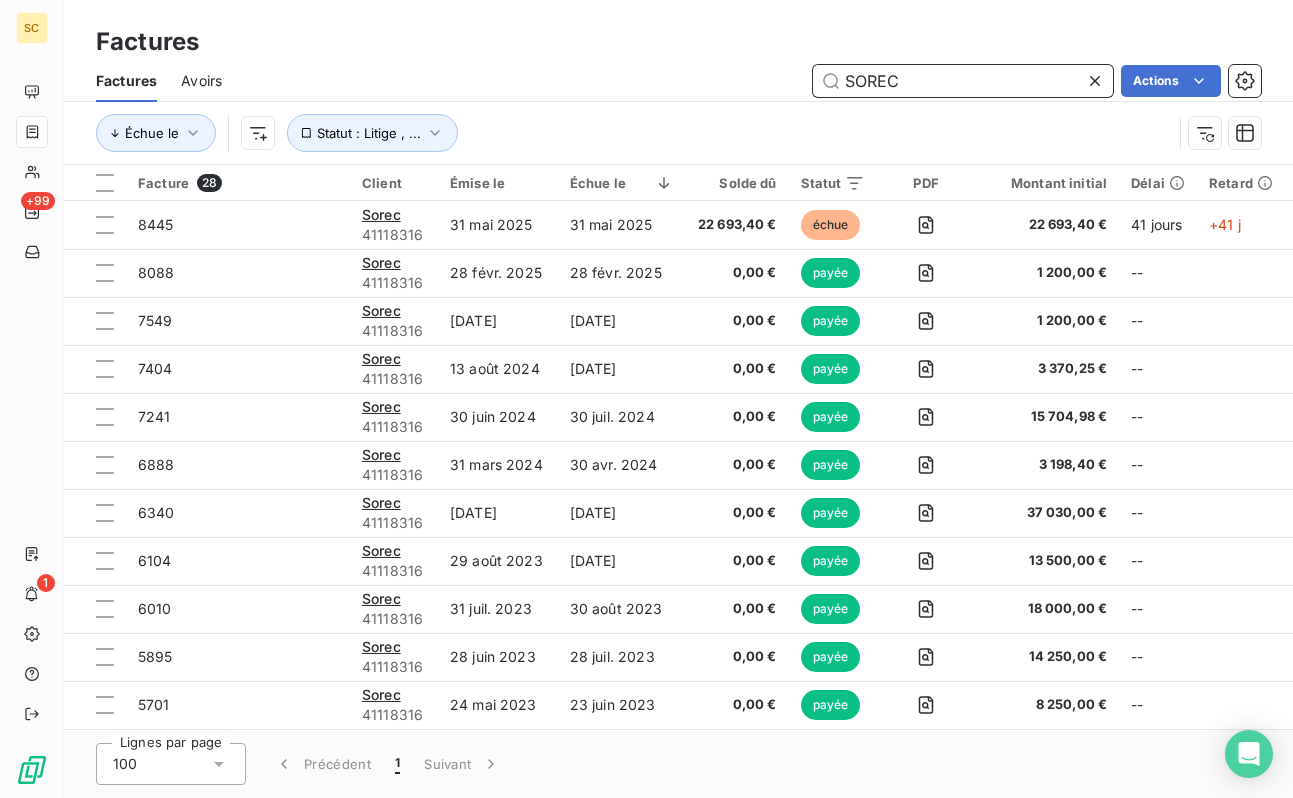 type on "SOREC" 